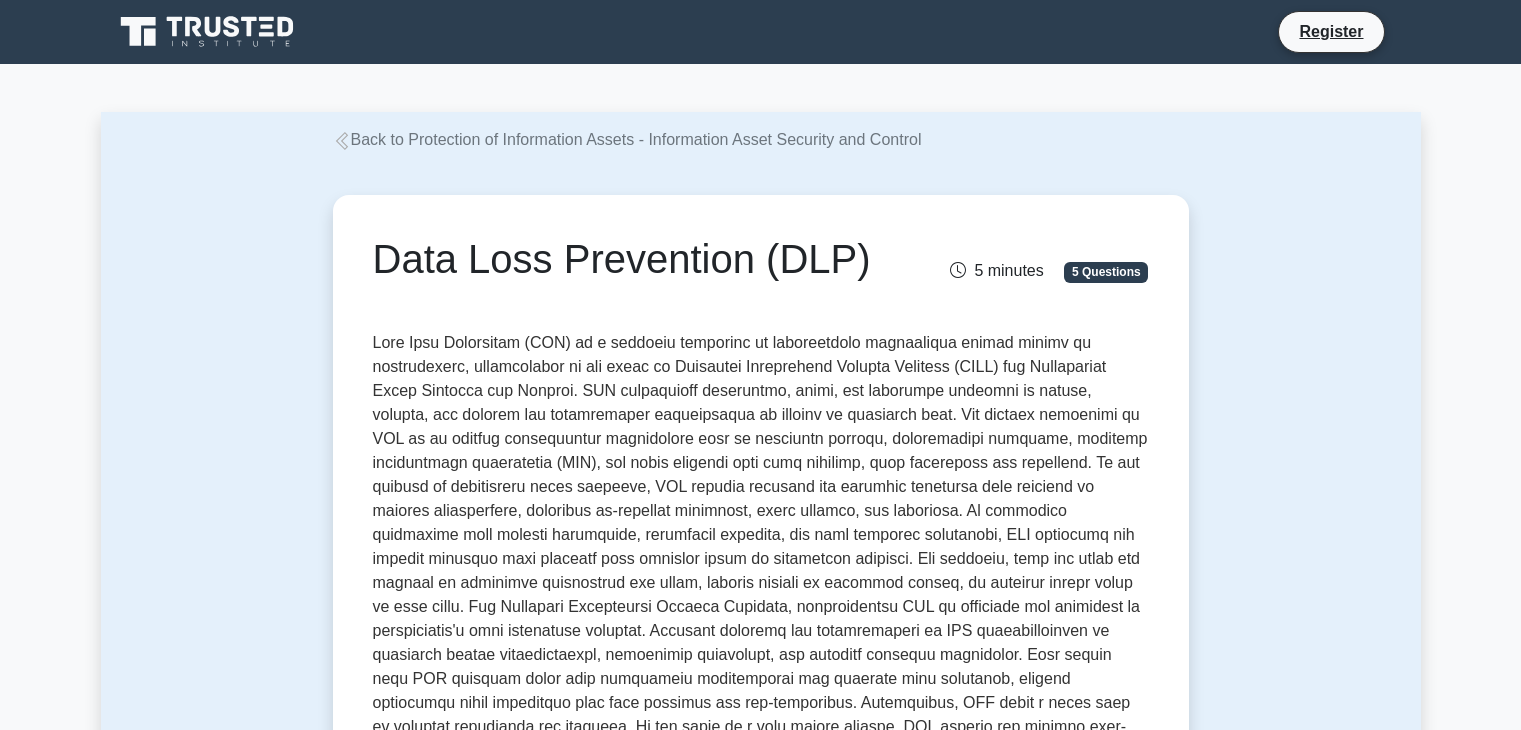scroll, scrollTop: 40, scrollLeft: 0, axis: vertical 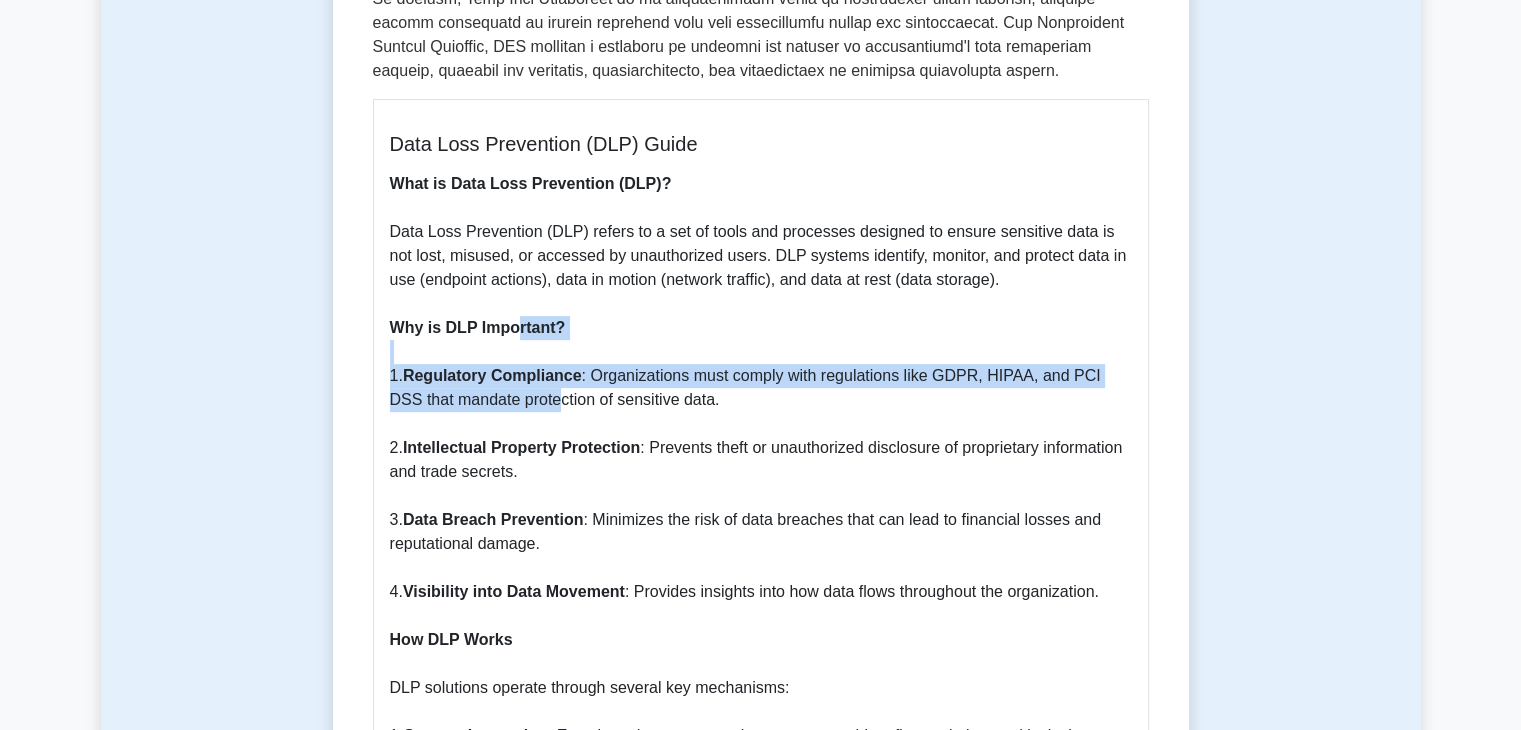 drag, startPoint x: 525, startPoint y: 375, endPoint x: 516, endPoint y: 295, distance: 80.50466 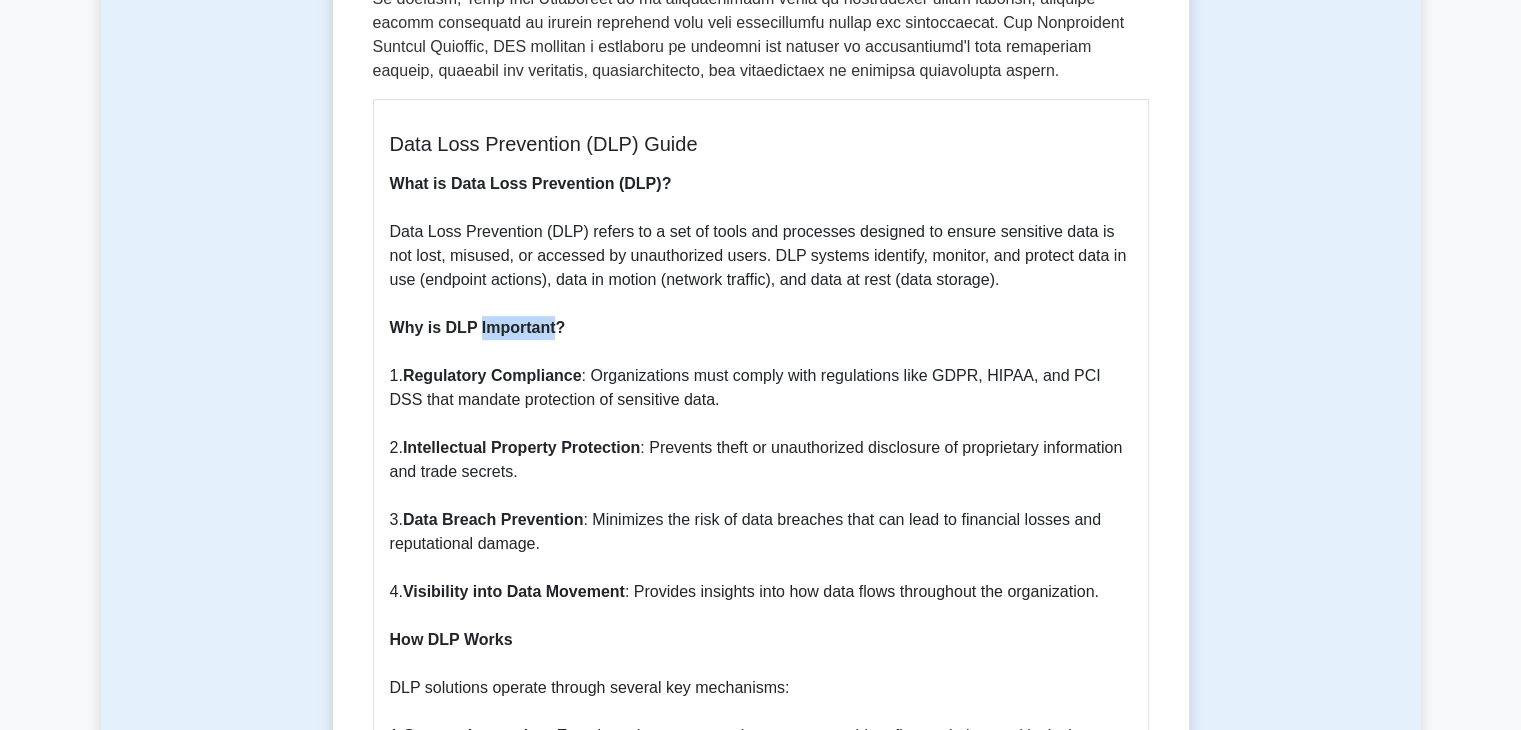 click on "Why is DLP Important?" at bounding box center [478, 327] 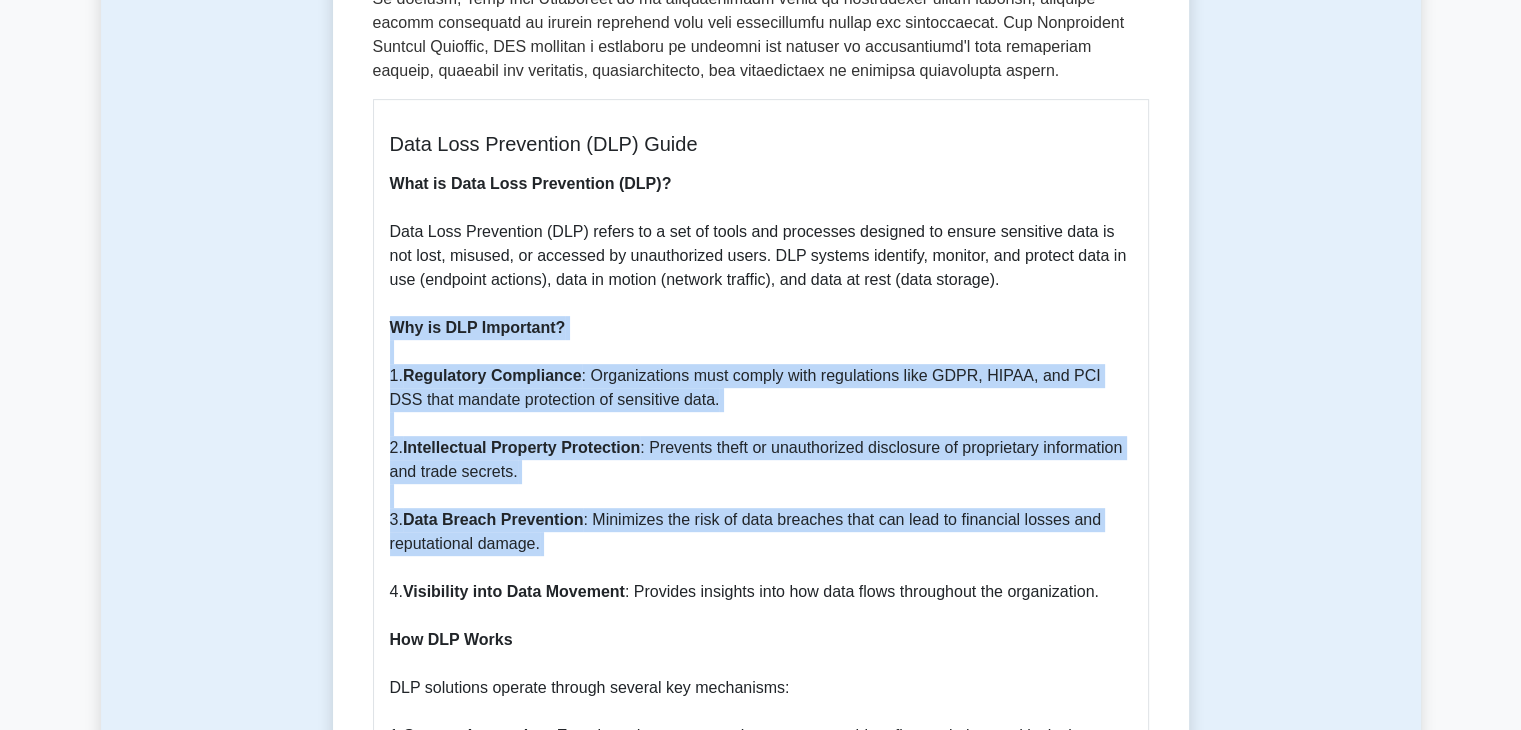drag, startPoint x: 516, startPoint y: 295, endPoint x: 616, endPoint y: 547, distance: 271.1162 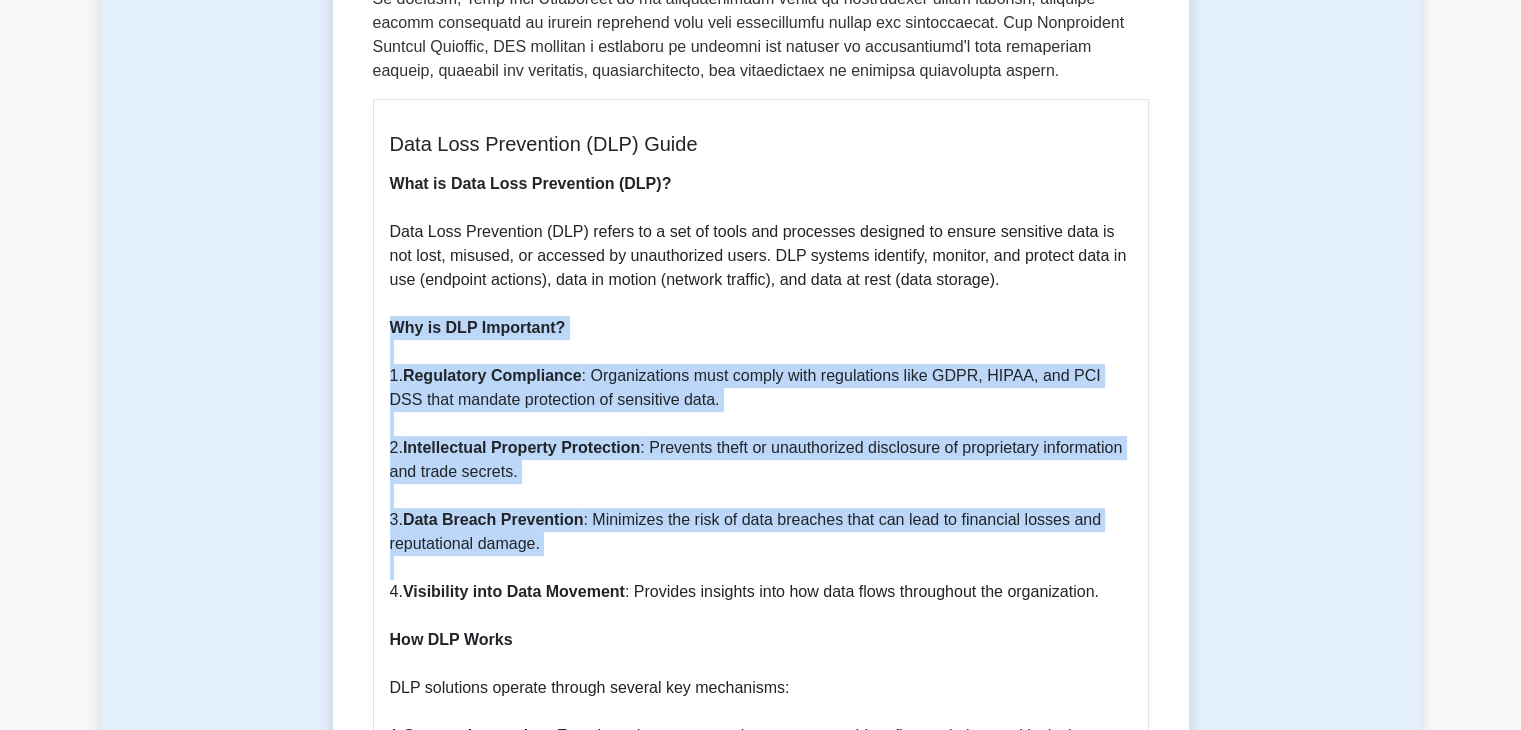 click on "What is Data Loss Prevention (DLP)? Data Loss Prevention (DLP) refers to a set of tools and processes designed to ensure sensitive data is not lost, misused, or accessed by unauthorized users. DLP systems identify, monitor, and protect data in use (endpoint actions), data in motion (network traffic), and data at rest (data storage). Why is DLP Important? 1.  Regulatory Compliance : Organizations must comply with regulations like GDPR, HIPAA, and PCI DSS that mandate protection of sensitive data. 2.  Intellectual Property Protection : Prevents theft or unauthorized disclosure of proprietary information and trade secrets. 3.  Data Breach Prevention : Minimizes the risk of data breaches that can lead to financial losses and reputational damage. 4.  Visibility into Data Movement : Provides insights into how data flows throughout the organization. How DLP Works DLP solutions operate through several key mechanisms: 1.  Content Inspection 2.  Context Analysis 3.  Policy Enforcement 4.  Monitoring and Reporting 1." at bounding box center [761, 1192] 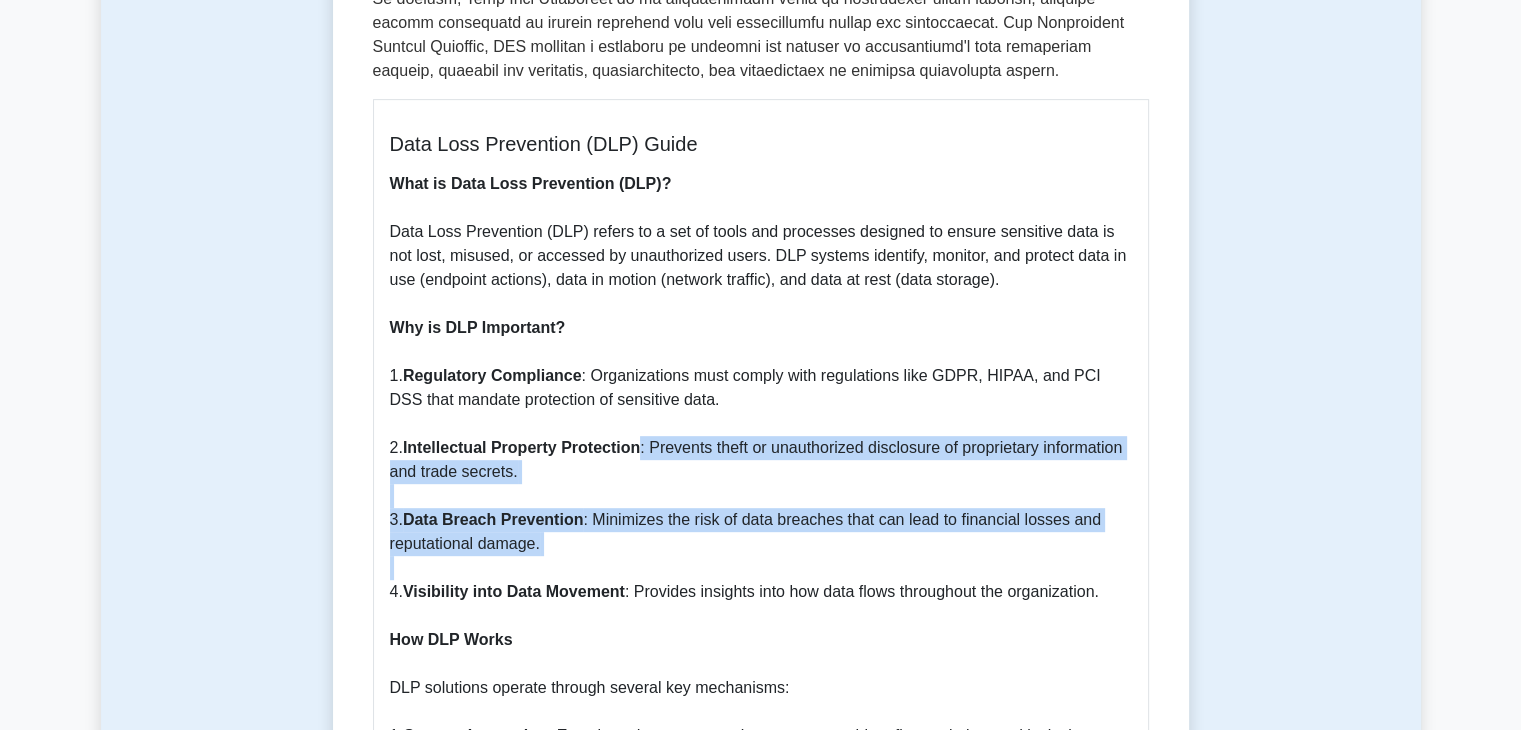 drag, startPoint x: 616, startPoint y: 547, endPoint x: 584, endPoint y: 424, distance: 127.09445 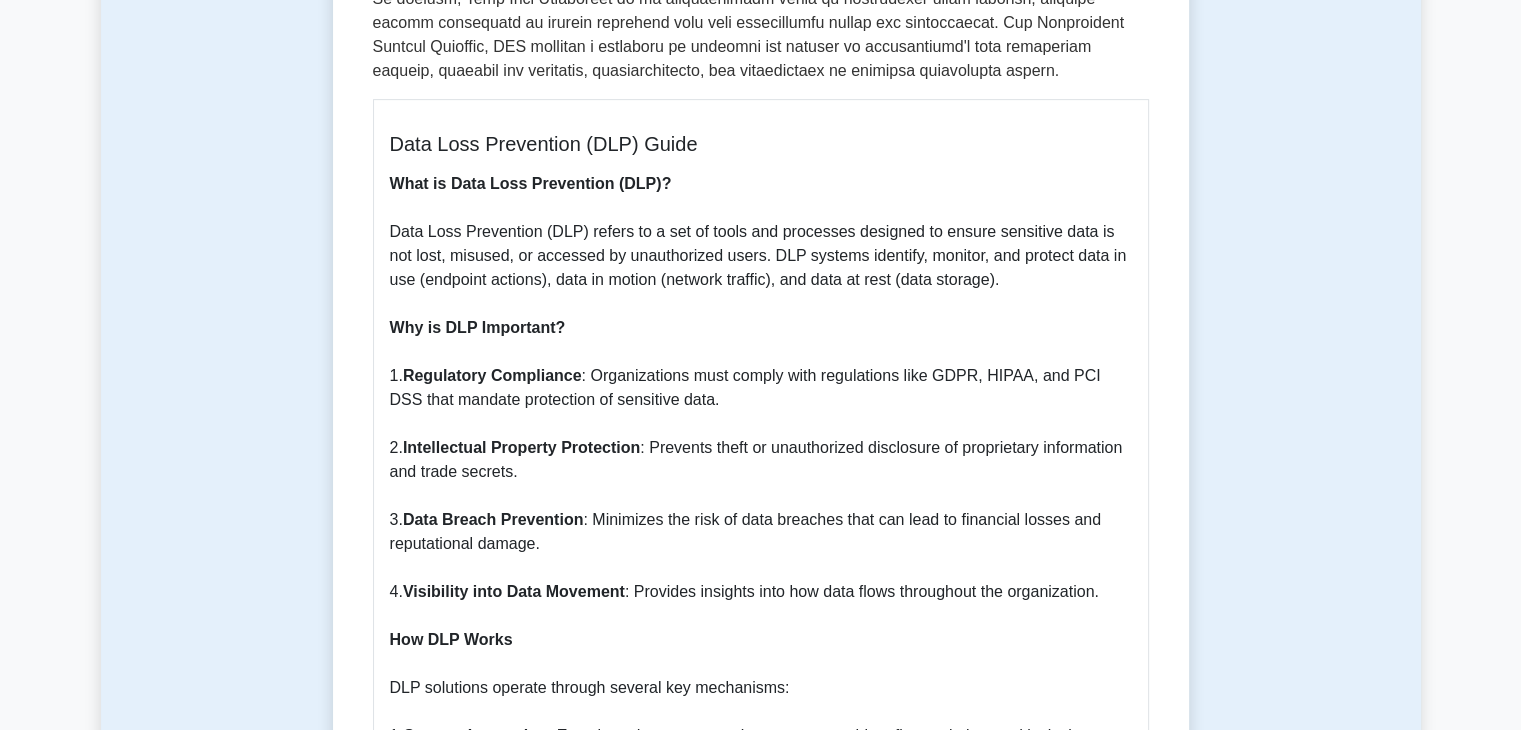 click on "What is Data Loss Prevention (DLP)? Data Loss Prevention (DLP) refers to a set of tools and processes designed to ensure sensitive data is not lost, misused, or accessed by unauthorized users. DLP systems identify, monitor, and protect data in use (endpoint actions), data in motion (network traffic), and data at rest (data storage). Why is DLP Important? 1.  Regulatory Compliance : Organizations must comply with regulations like GDPR, HIPAA, and PCI DSS that mandate protection of sensitive data. 2.  Intellectual Property Protection : Prevents theft or unauthorized disclosure of proprietary information and trade secrets. 3.  Data Breach Prevention : Minimizes the risk of data breaches that can lead to financial losses and reputational damage. 4.  Visibility into Data Movement : Provides insights into how data flows throughout the organization. How DLP Works DLP solutions operate through several key mechanisms: 1.  Content Inspection 2.  Context Analysis 3.  Policy Enforcement 4.  Monitoring and Reporting 1." at bounding box center (761, 1192) 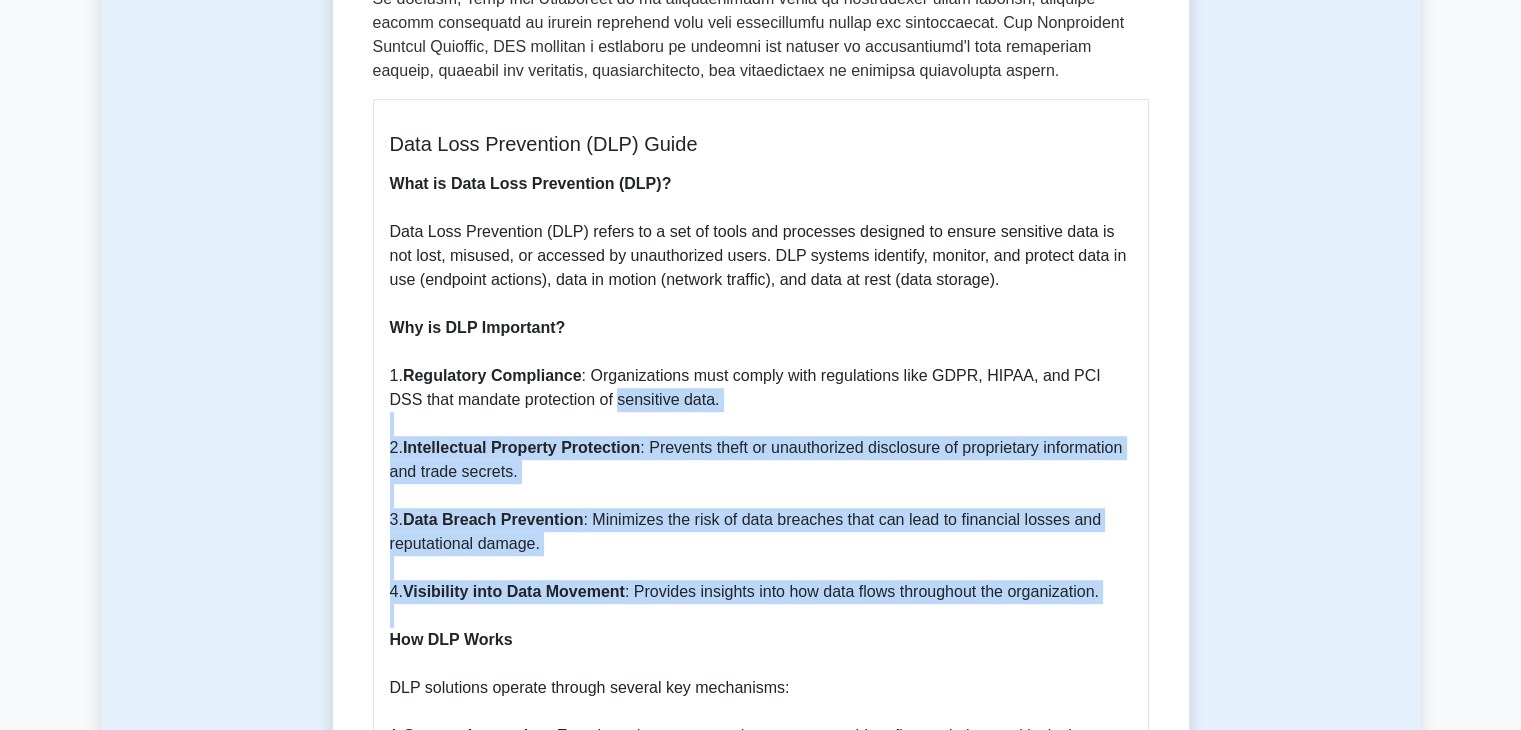 drag, startPoint x: 583, startPoint y: 376, endPoint x: 637, endPoint y: 626, distance: 255.76552 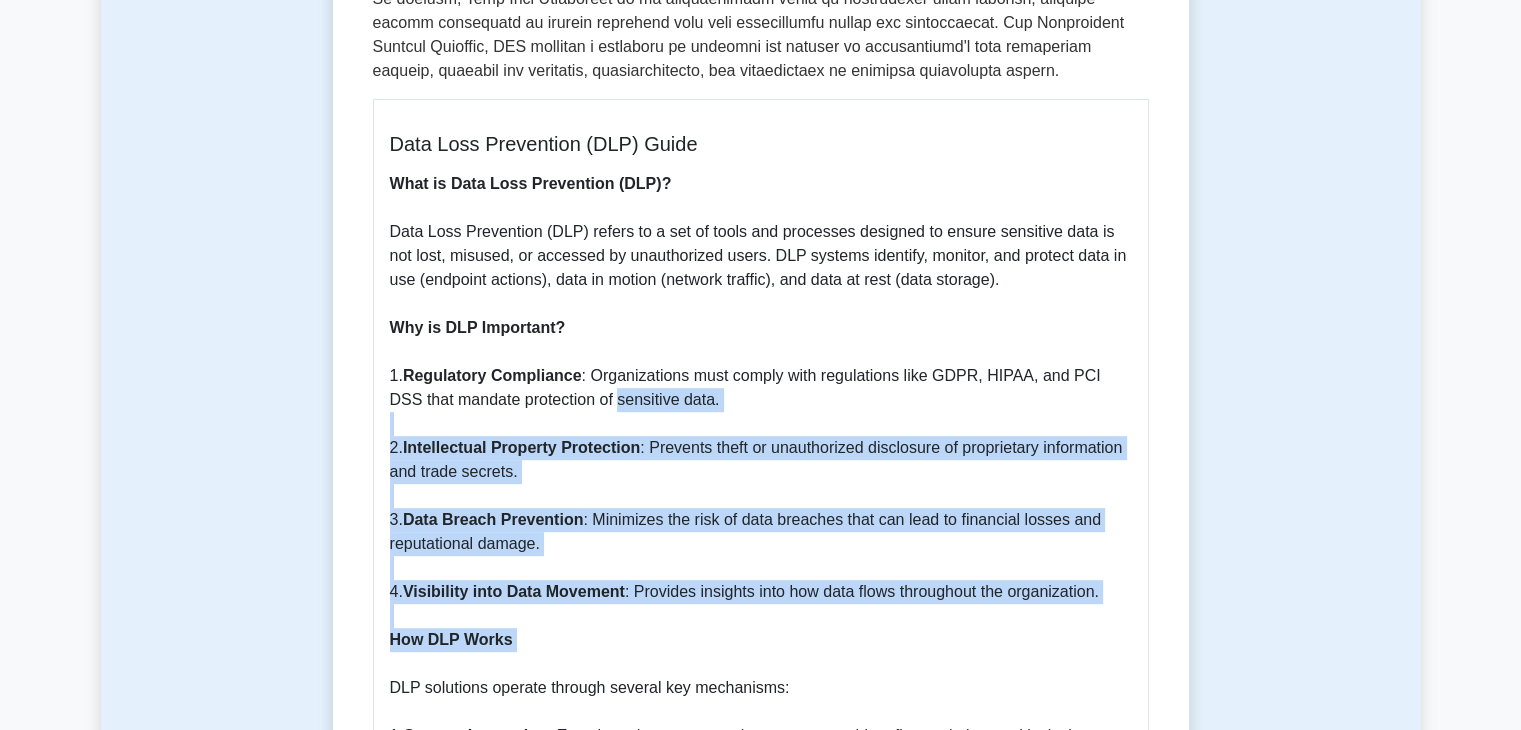 click on "What is Data Loss Prevention (DLP)? Data Loss Prevention (DLP) refers to a set of tools and processes designed to ensure sensitive data is not lost, misused, or accessed by unauthorized users. DLP systems identify, monitor, and protect data in use (endpoint actions), data in motion (network traffic), and data at rest (data storage). Why is DLP Important? 1.  Regulatory Compliance : Organizations must comply with regulations like GDPR, HIPAA, and PCI DSS that mandate protection of sensitive data. 2.  Intellectual Property Protection : Prevents theft or unauthorized disclosure of proprietary information and trade secrets. 3.  Data Breach Prevention : Minimizes the risk of data breaches that can lead to financial losses and reputational damage. 4.  Visibility into Data Movement : Provides insights into how data flows throughout the organization. How DLP Works DLP solutions operate through several key mechanisms: 1.  Content Inspection 2.  Context Analysis 3.  Policy Enforcement 4.  Monitoring and Reporting 1." at bounding box center (761, 1192) 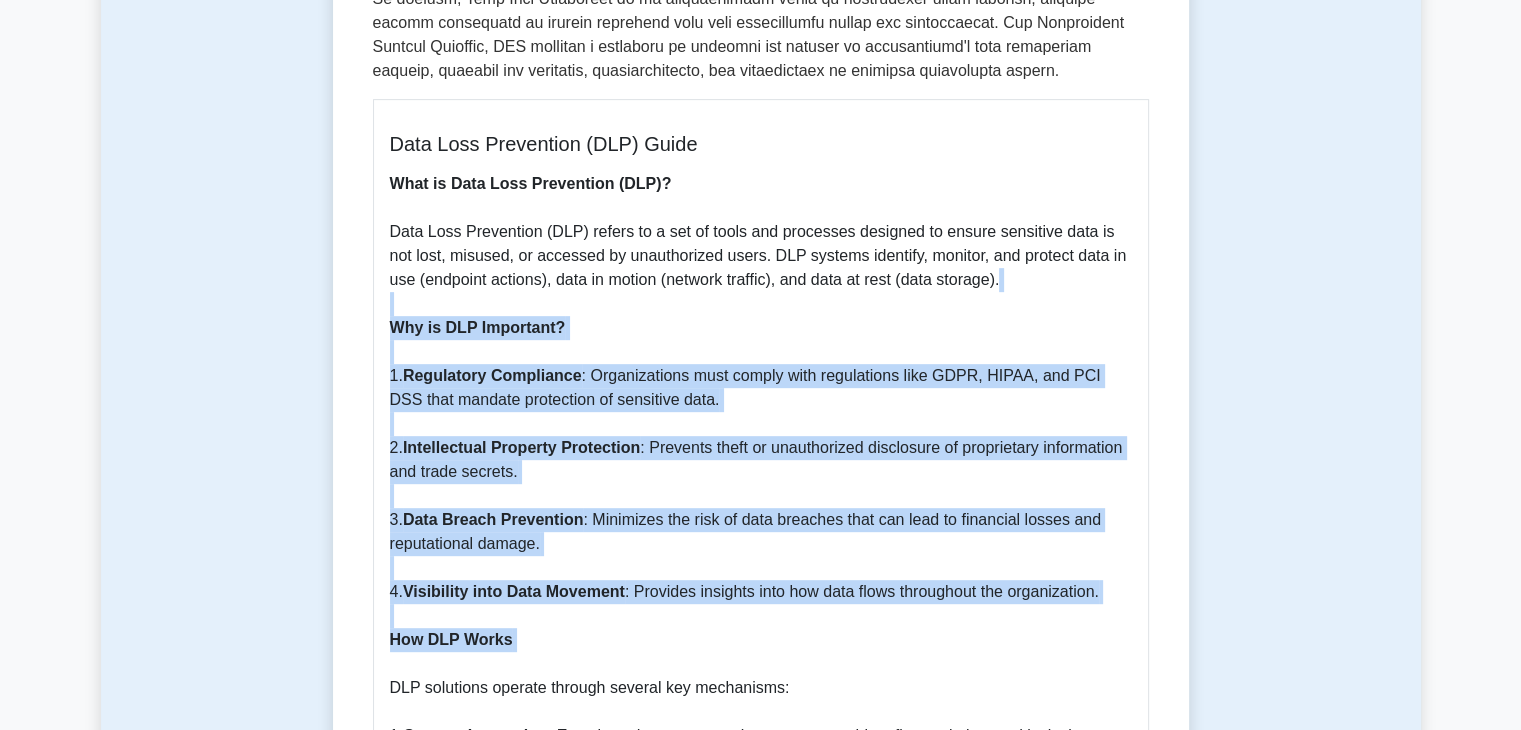 drag, startPoint x: 637, startPoint y: 626, endPoint x: 567, endPoint y: 260, distance: 372.63388 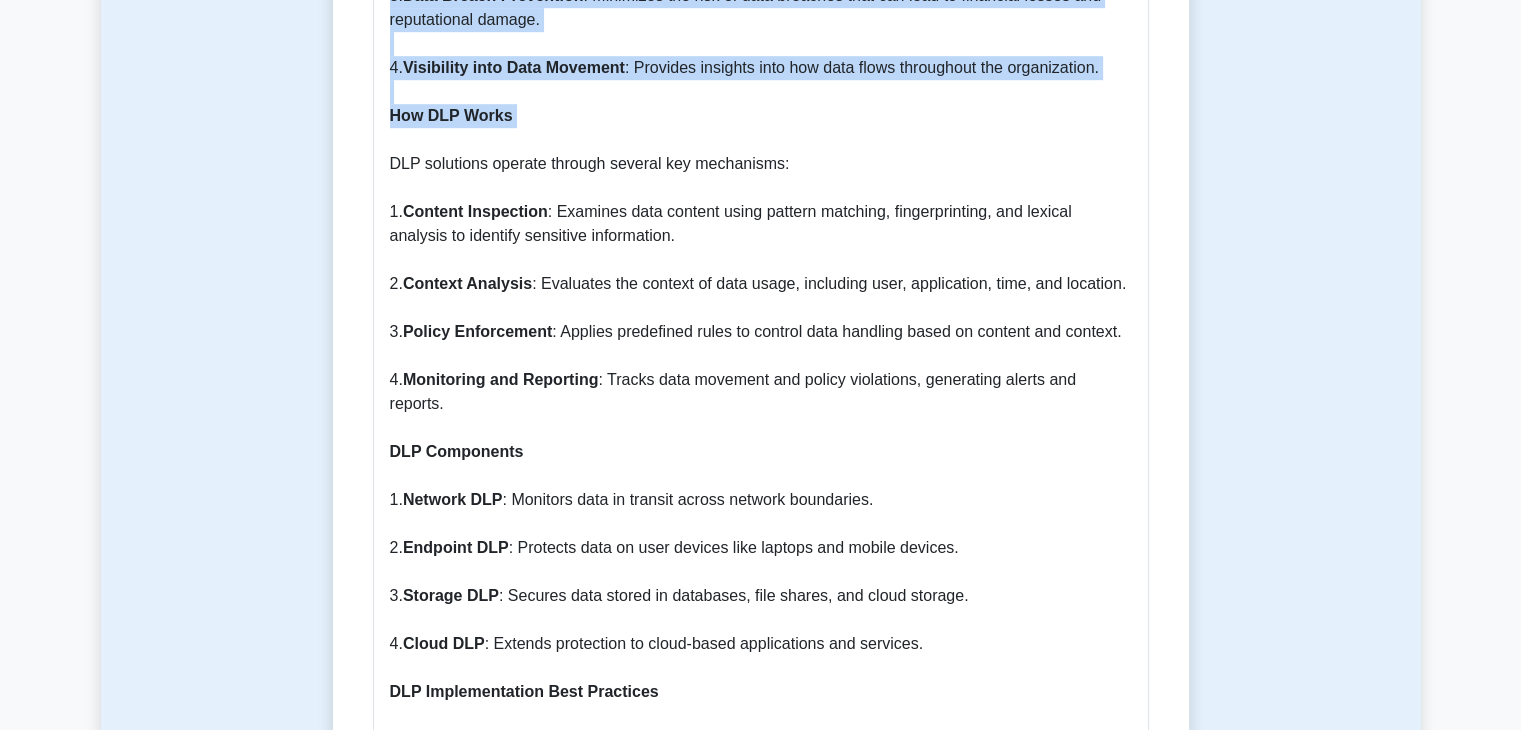 scroll, scrollTop: 1360, scrollLeft: 0, axis: vertical 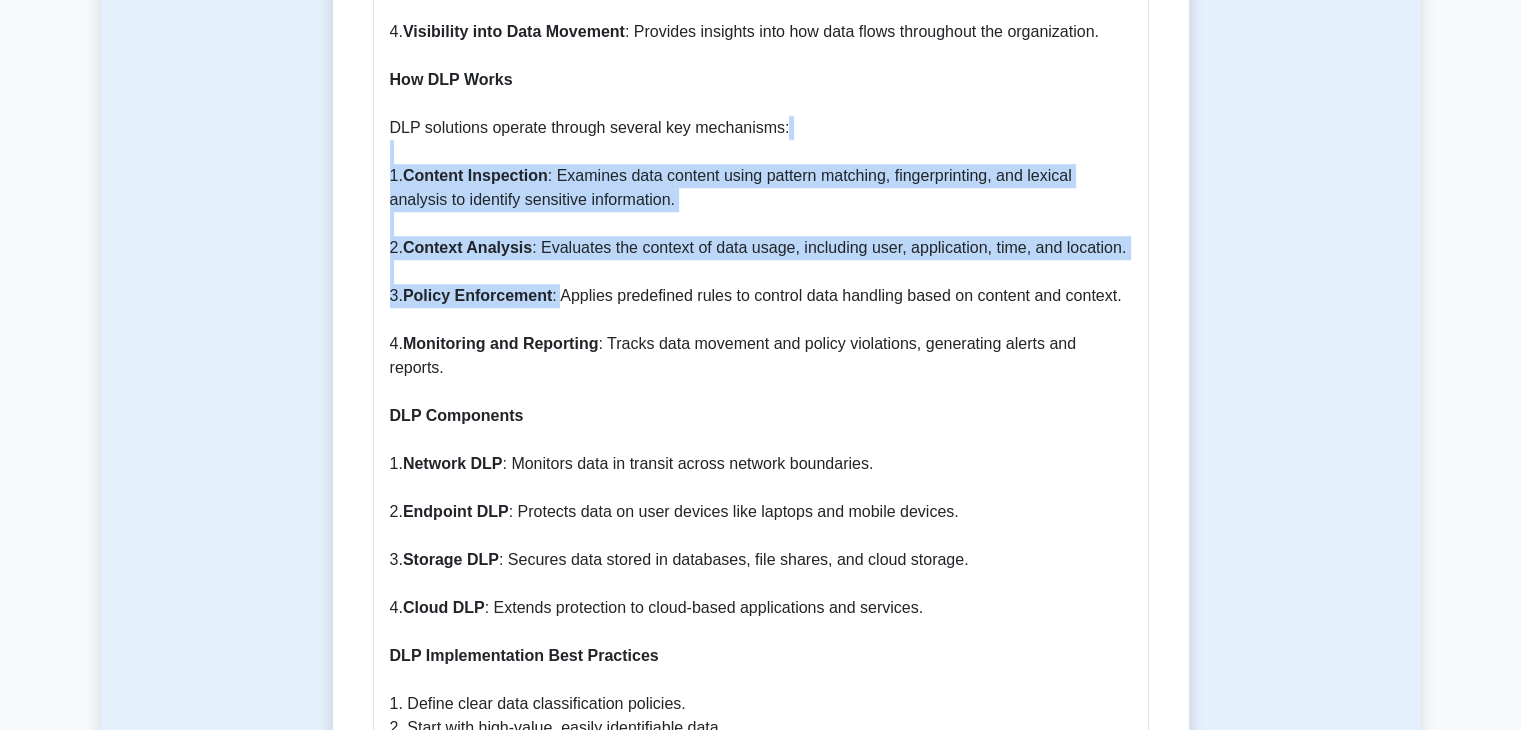 drag, startPoint x: 557, startPoint y: 267, endPoint x: 530, endPoint y: 128, distance: 141.59802 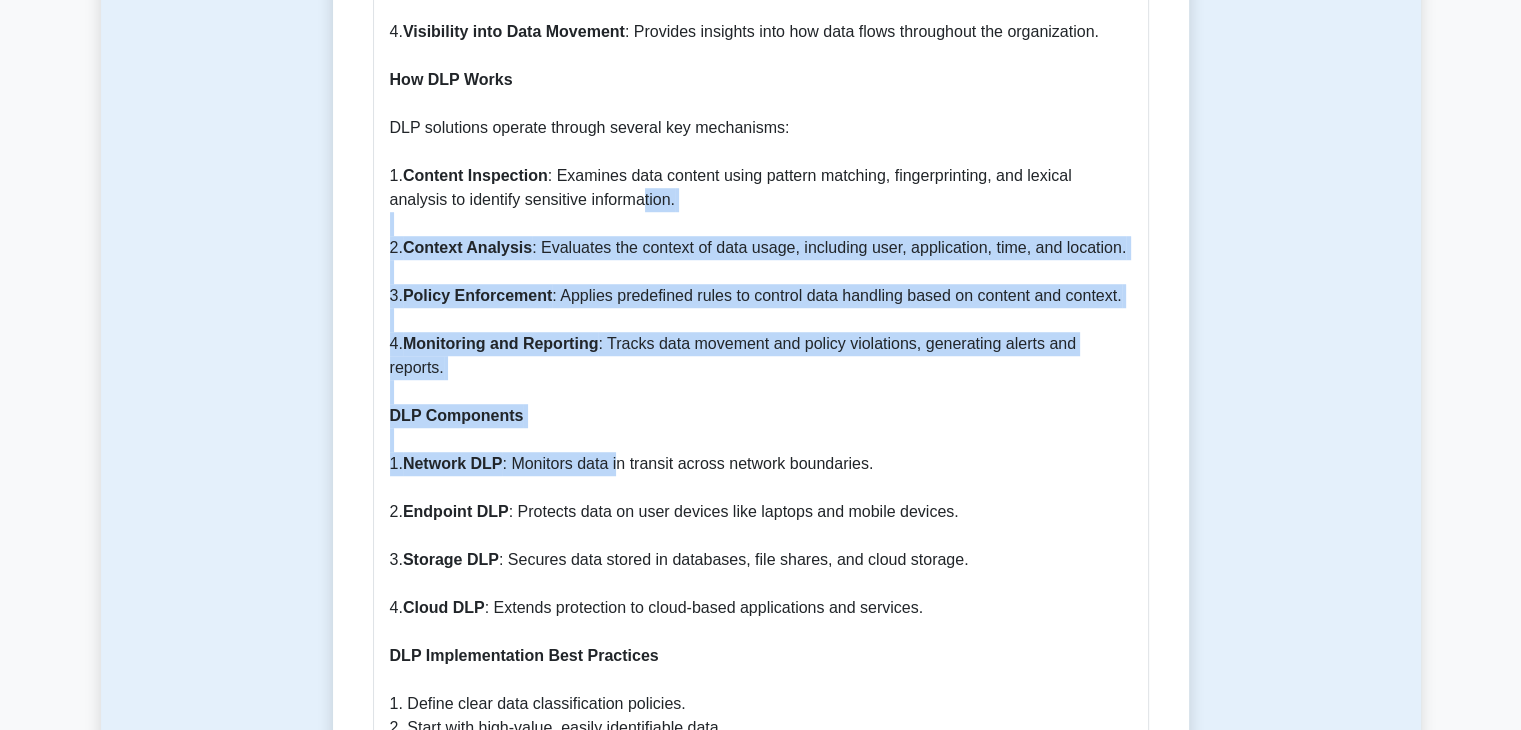 drag, startPoint x: 621, startPoint y: 439, endPoint x: 587, endPoint y: 173, distance: 268.16412 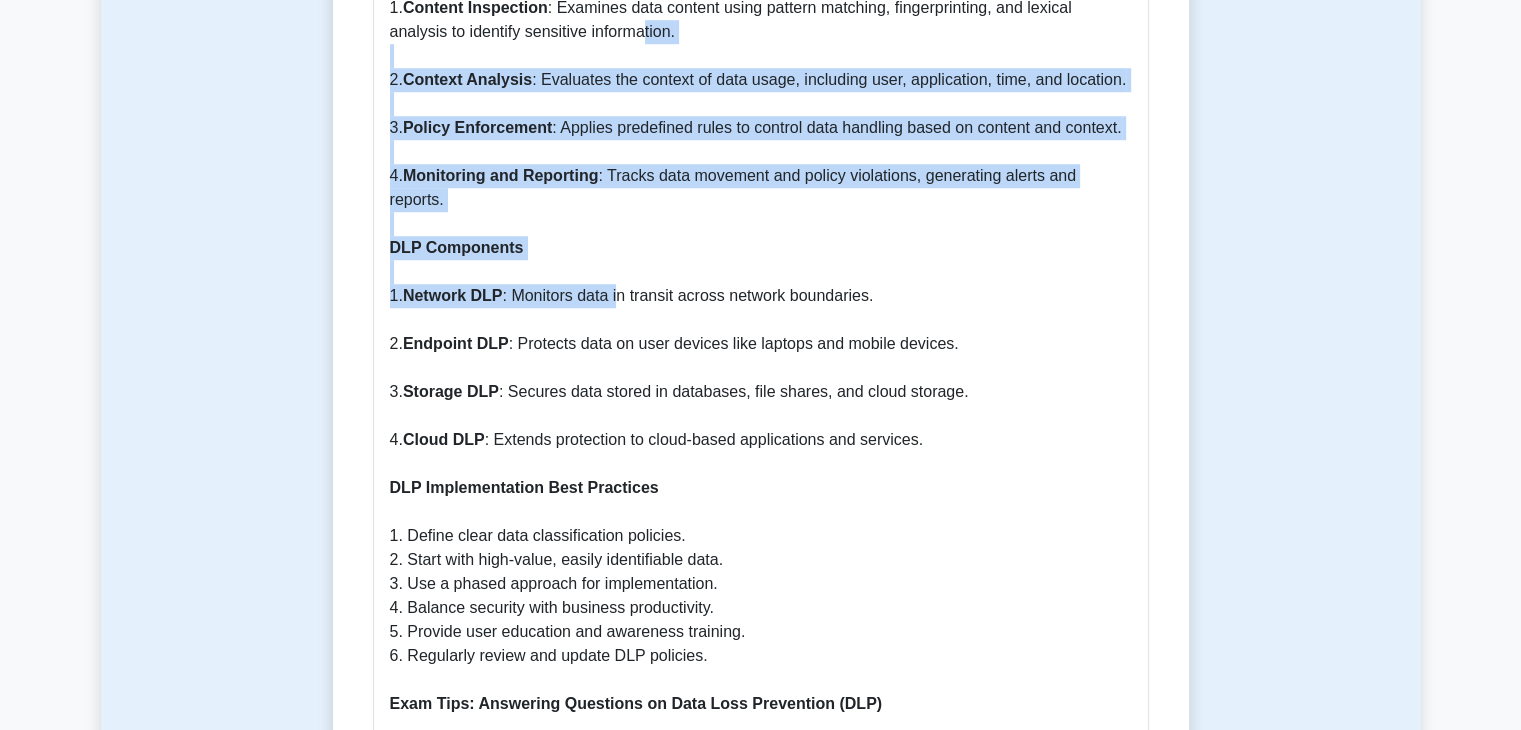 scroll, scrollTop: 1600, scrollLeft: 0, axis: vertical 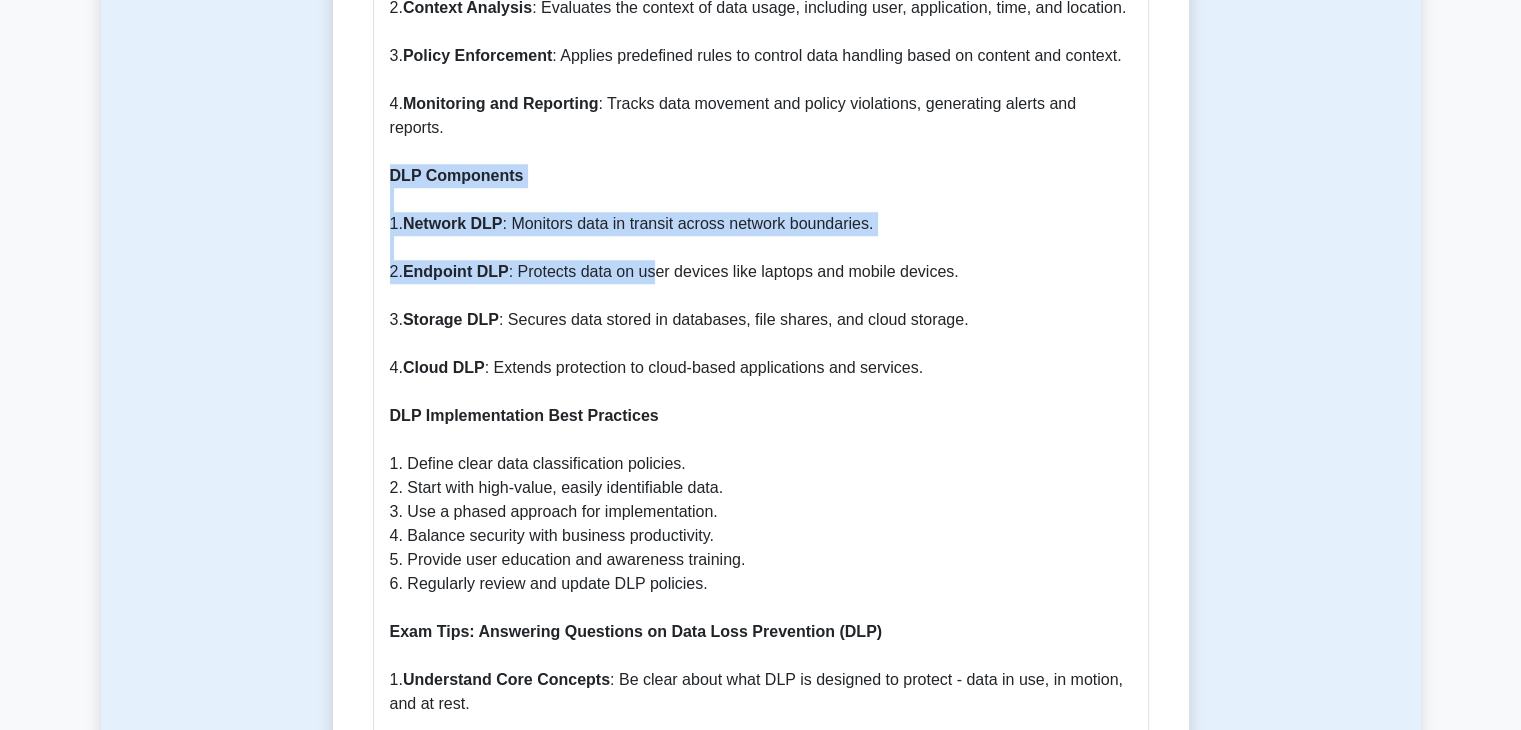 drag, startPoint x: 656, startPoint y: 250, endPoint x: 645, endPoint y: 143, distance: 107.563934 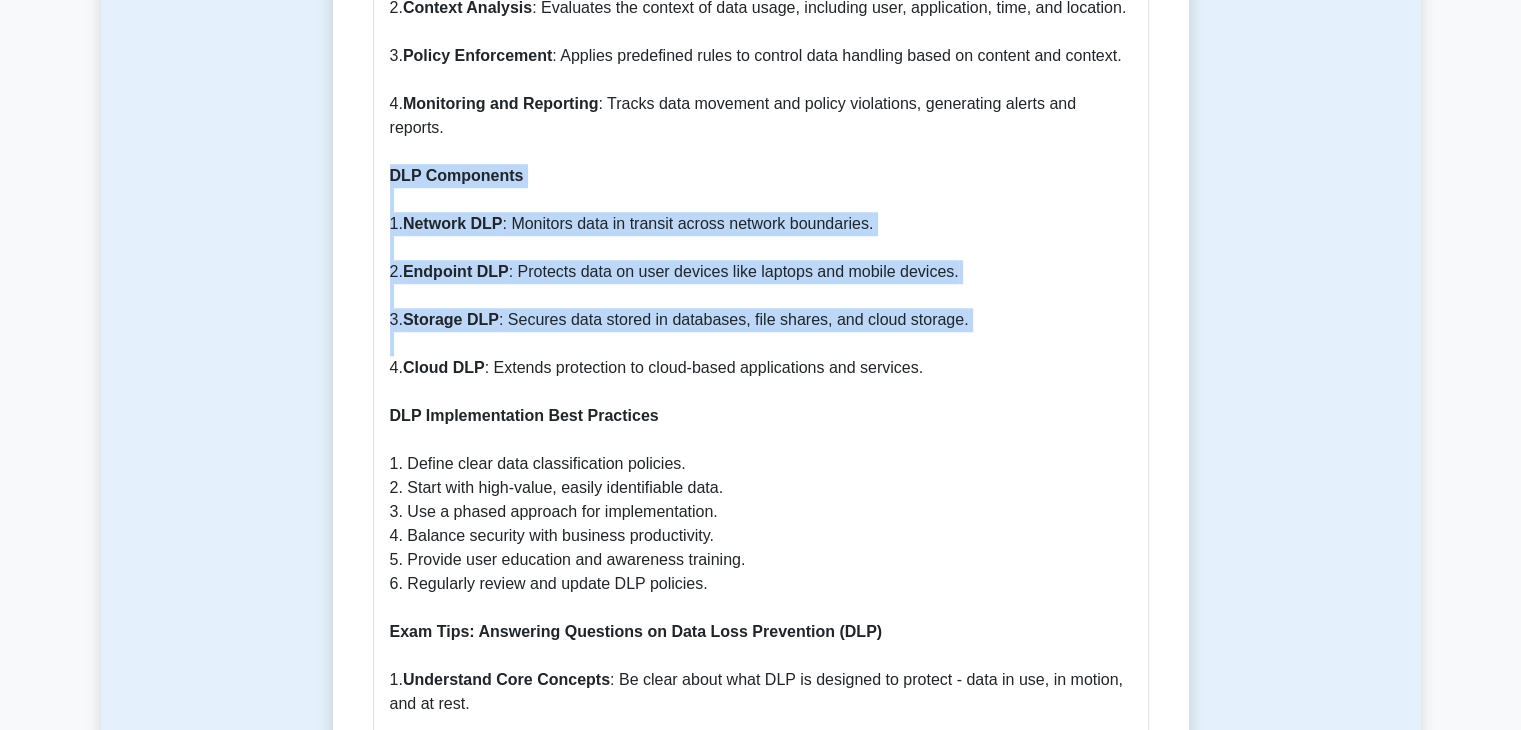 drag, startPoint x: 645, startPoint y: 143, endPoint x: 702, endPoint y: 353, distance: 217.59825 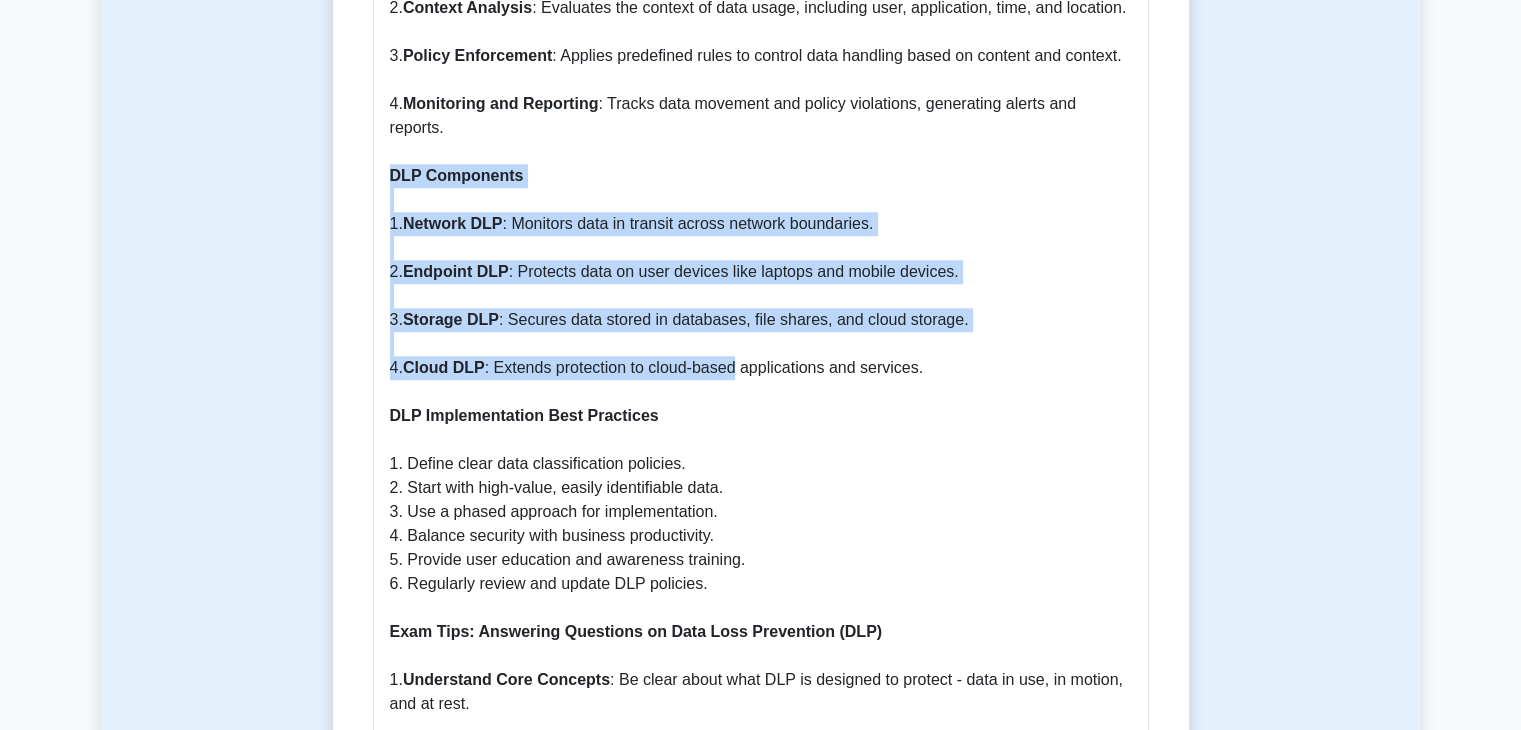 click on "What is Data Loss Prevention (DLP)? Data Loss Prevention (DLP) refers to a set of tools and processes designed to ensure sensitive data is not lost, misused, or accessed by unauthorized users. DLP systems identify, monitor, and protect data in use (endpoint actions), data in motion (network traffic), and data at rest (data storage). Why is DLP Important? 1.  Regulatory Compliance : Organizations must comply with regulations like GDPR, HIPAA, and PCI DSS that mandate protection of sensitive data. 2.  Intellectual Property Protection : Prevents theft or unauthorized disclosure of proprietary information and trade secrets. 3.  Data Breach Prevention : Minimizes the risk of data breaches that can lead to financial losses and reputational damage. 4.  Visibility into Data Movement : Provides insights into how data flows throughout the organization. How DLP Works DLP solutions operate through several key mechanisms: 1.  Content Inspection 2.  Context Analysis 3.  Policy Enforcement 4.  Monitoring and Reporting 1." at bounding box center [761, 392] 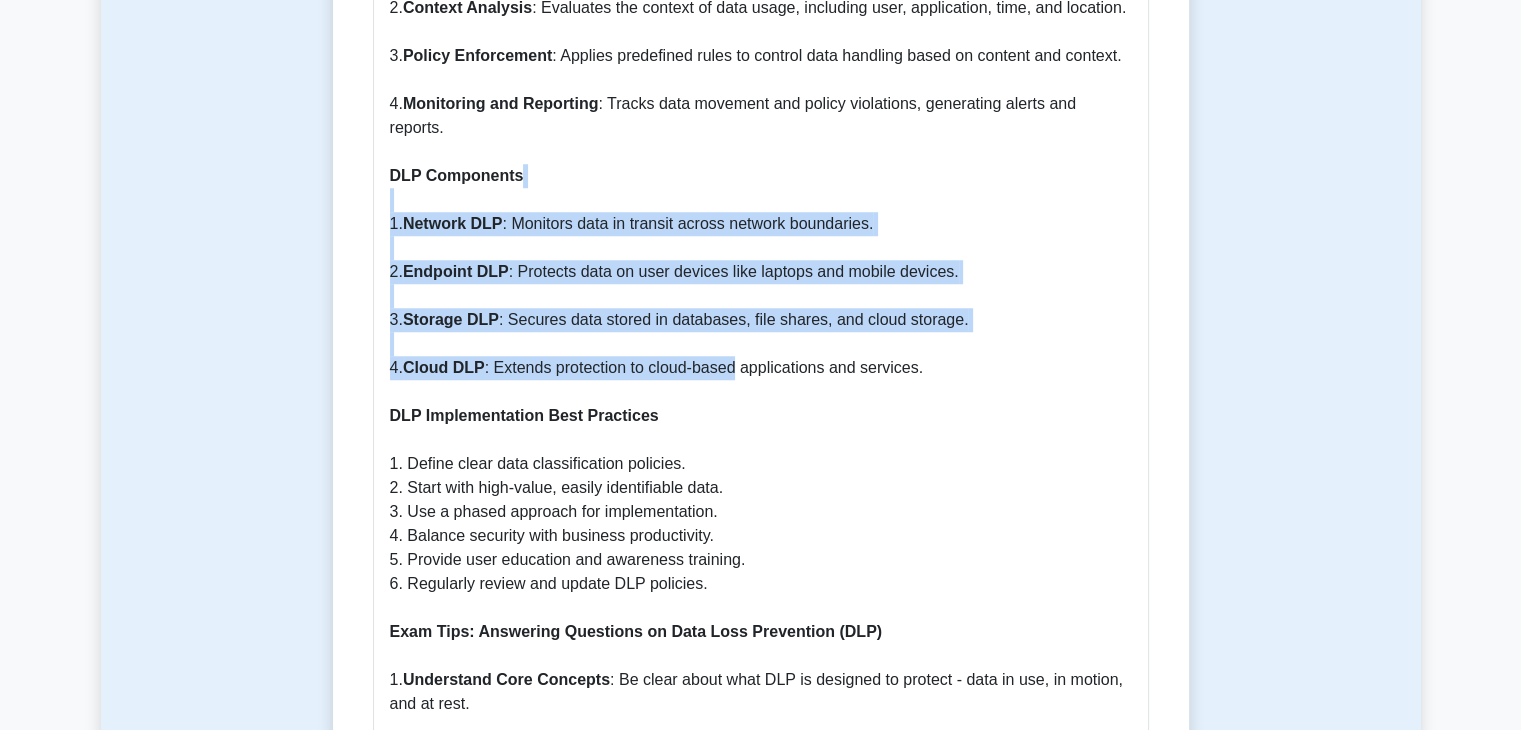 drag, startPoint x: 702, startPoint y: 353, endPoint x: 660, endPoint y: 168, distance: 189.70767 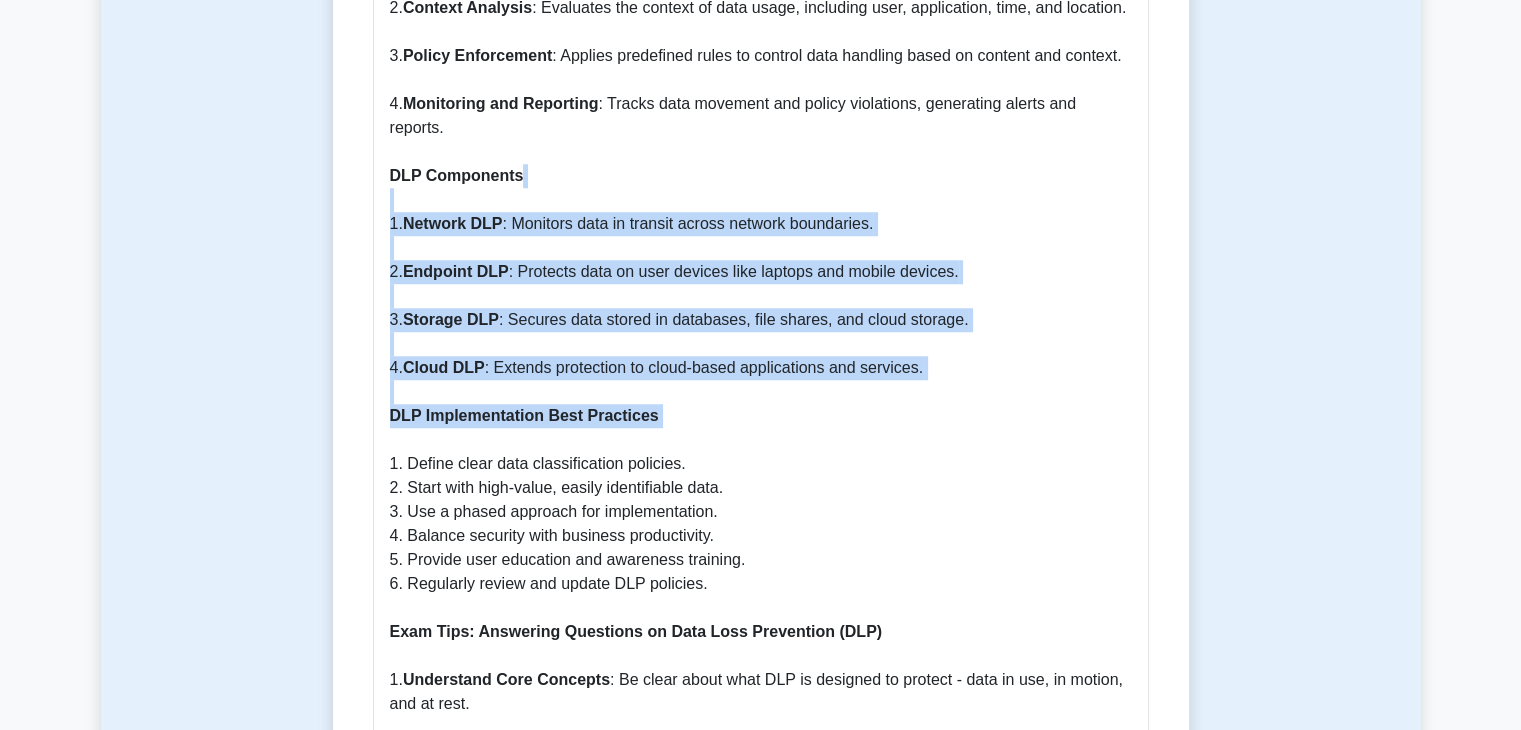 drag, startPoint x: 660, startPoint y: 168, endPoint x: 742, endPoint y: 403, distance: 248.89555 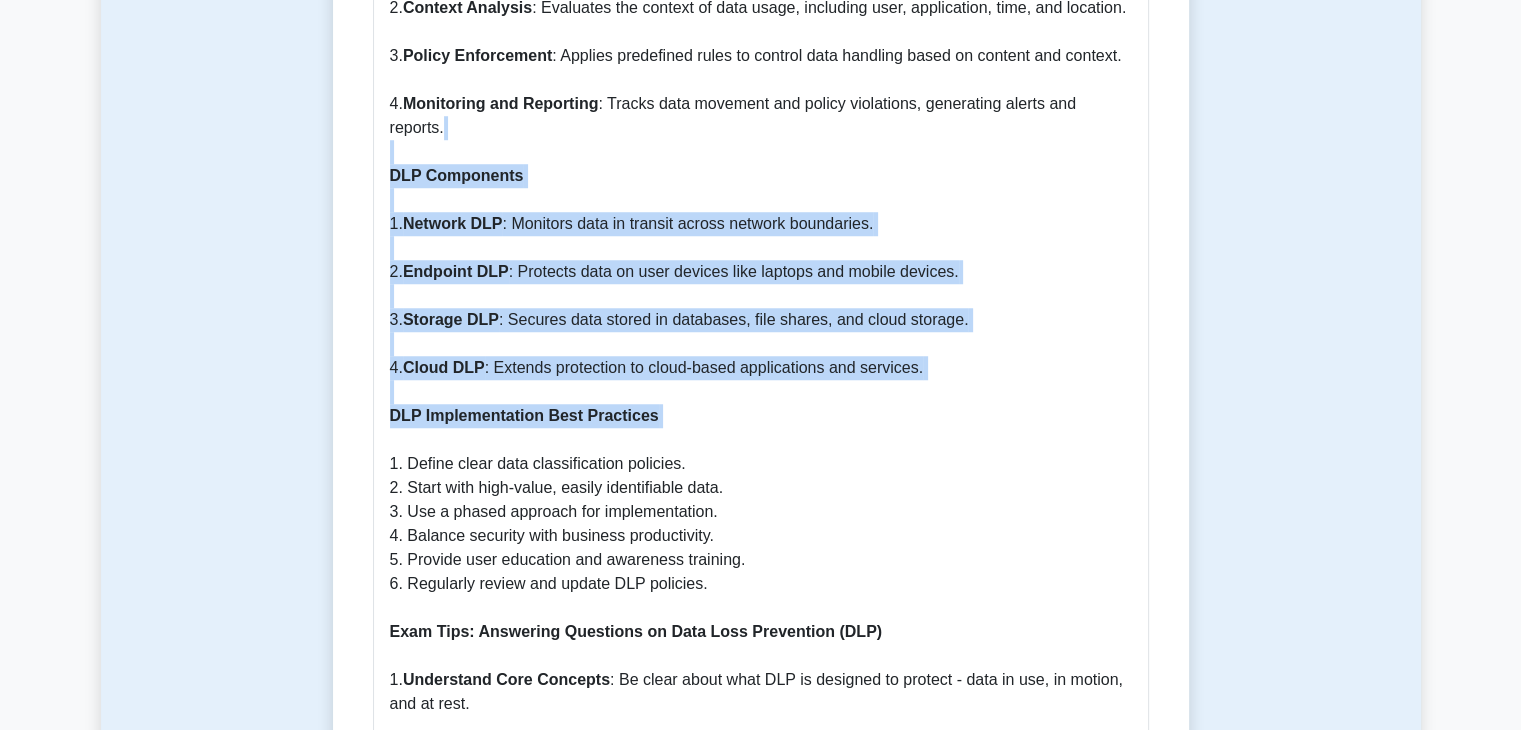 drag, startPoint x: 742, startPoint y: 403, endPoint x: 671, endPoint y: 96, distance: 315.10315 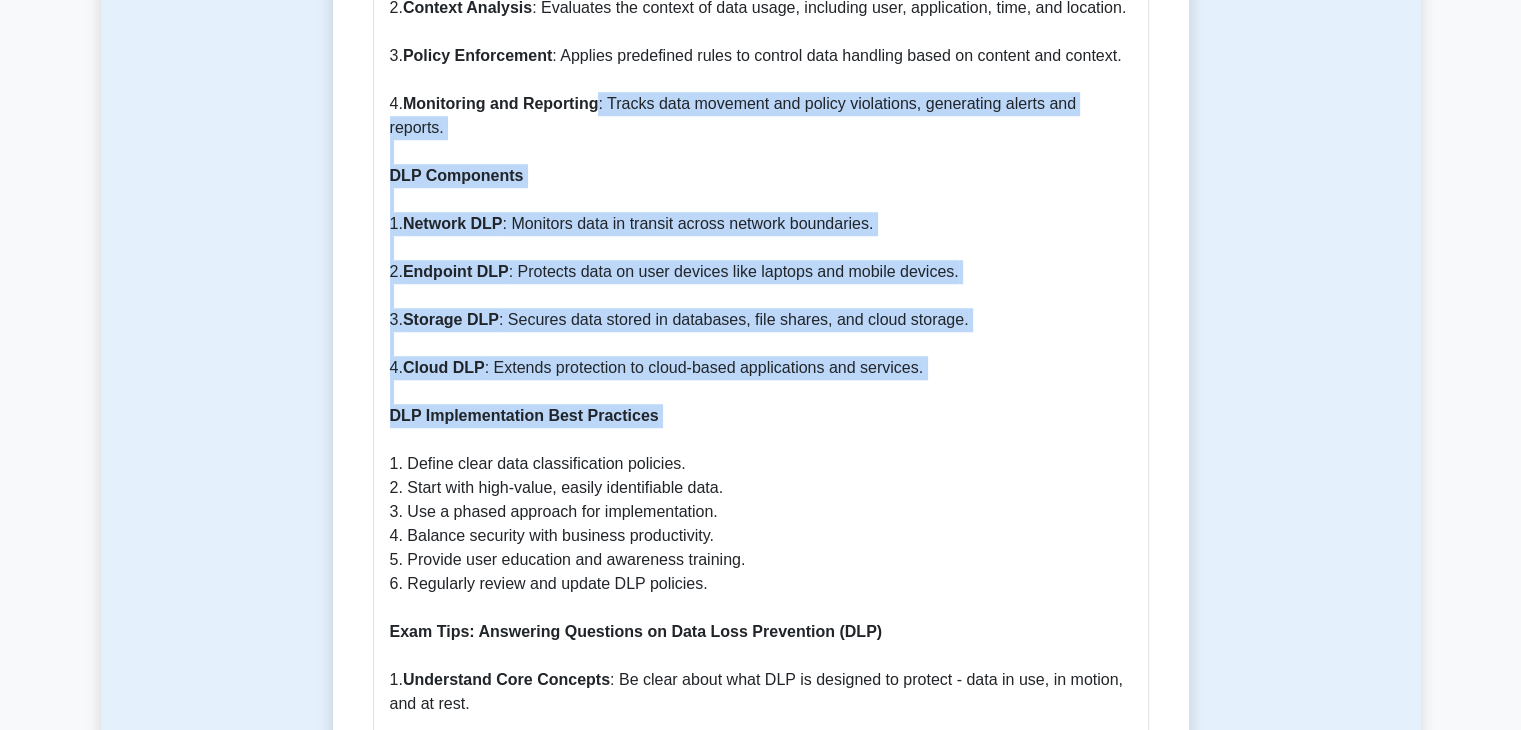 click on "What is Data Loss Prevention (DLP)? Data Loss Prevention (DLP) refers to a set of tools and processes designed to ensure sensitive data is not lost, misused, or accessed by unauthorized users. DLP systems identify, monitor, and protect data in use (endpoint actions), data in motion (network traffic), and data at rest (data storage). Why is DLP Important? 1.  Regulatory Compliance : Organizations must comply with regulations like GDPR, HIPAA, and PCI DSS that mandate protection of sensitive data. 2.  Intellectual Property Protection : Prevents theft or unauthorized disclosure of proprietary information and trade secrets. 3.  Data Breach Prevention : Minimizes the risk of data breaches that can lead to financial losses and reputational damage. 4.  Visibility into Data Movement : Provides insights into how data flows throughout the organization. How DLP Works DLP solutions operate through several key mechanisms: 1.  Content Inspection 2.  Context Analysis 3.  Policy Enforcement 4.  Monitoring and Reporting 1." at bounding box center [761, 392] 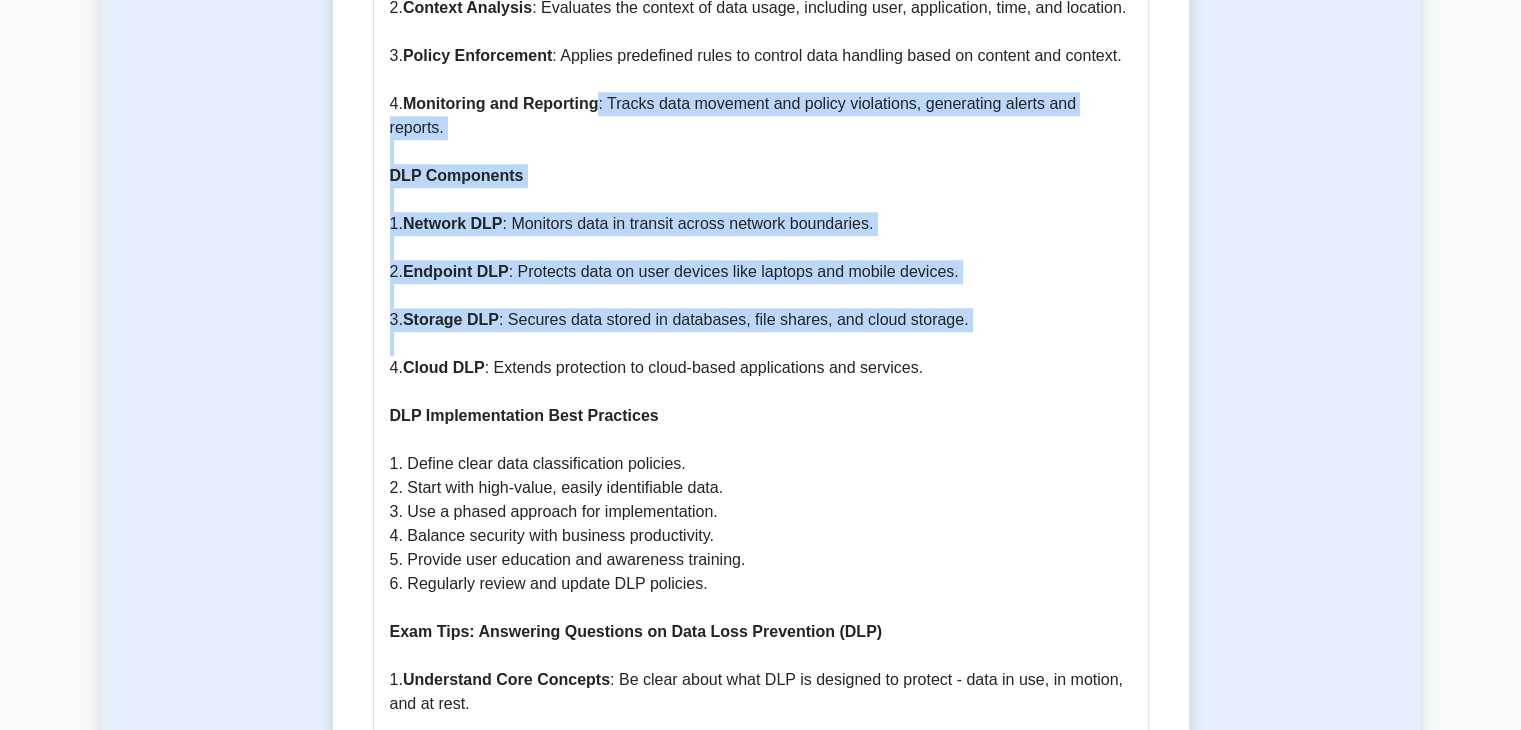 drag, startPoint x: 671, startPoint y: 96, endPoint x: 752, endPoint y: 359, distance: 275.19086 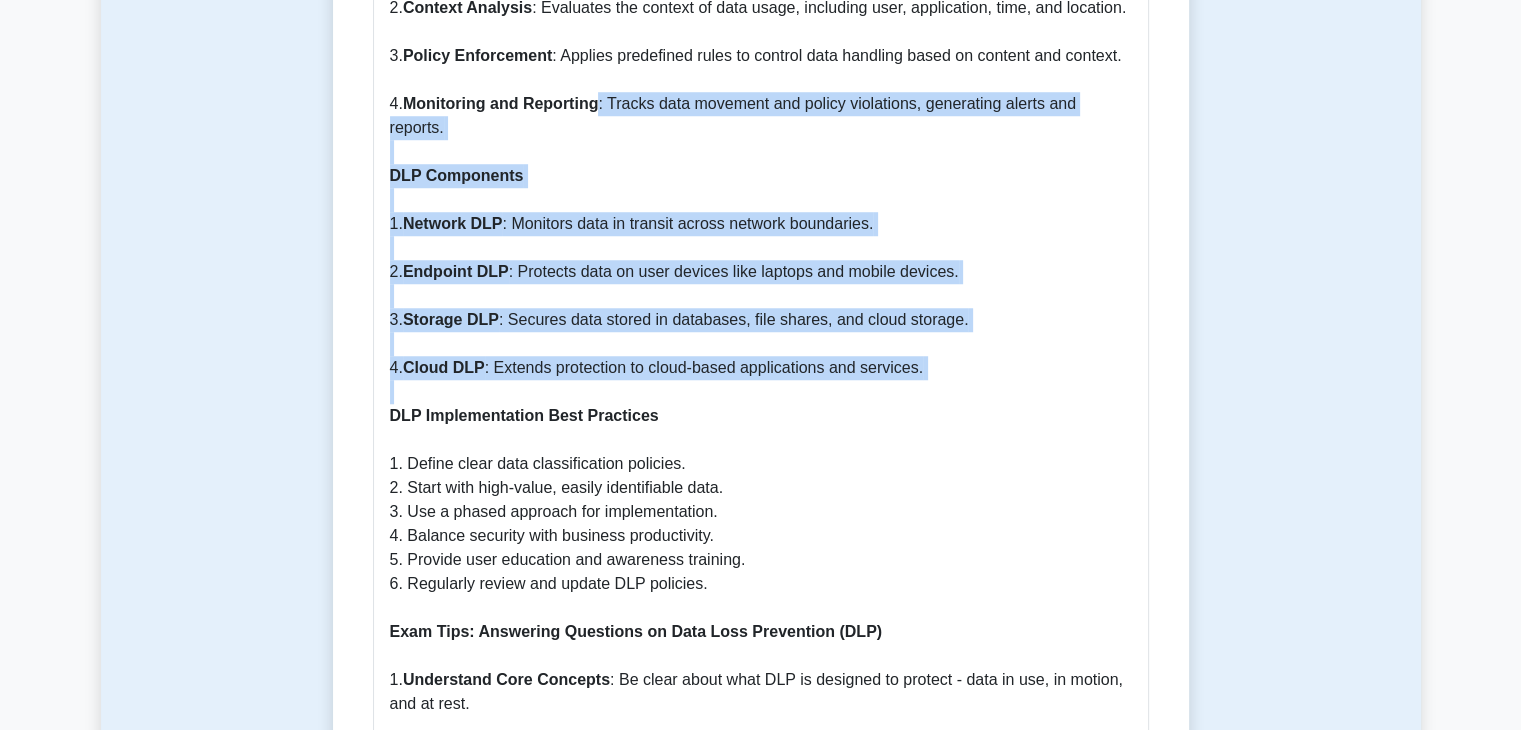 click on "What is Data Loss Prevention (DLP)? Data Loss Prevention (DLP) refers to a set of tools and processes designed to ensure sensitive data is not lost, misused, or accessed by unauthorized users. DLP systems identify, monitor, and protect data in use (endpoint actions), data in motion (network traffic), and data at rest (data storage). Why is DLP Important? 1.  Regulatory Compliance : Organizations must comply with regulations like GDPR, HIPAA, and PCI DSS that mandate protection of sensitive data. 2.  Intellectual Property Protection : Prevents theft or unauthorized disclosure of proprietary information and trade secrets. 3.  Data Breach Prevention : Minimizes the risk of data breaches that can lead to financial losses and reputational damage. 4.  Visibility into Data Movement : Provides insights into how data flows throughout the organization. How DLP Works DLP solutions operate through several key mechanisms: 1.  Content Inspection 2.  Context Analysis 3.  Policy Enforcement 4.  Monitoring and Reporting 1." at bounding box center [761, 392] 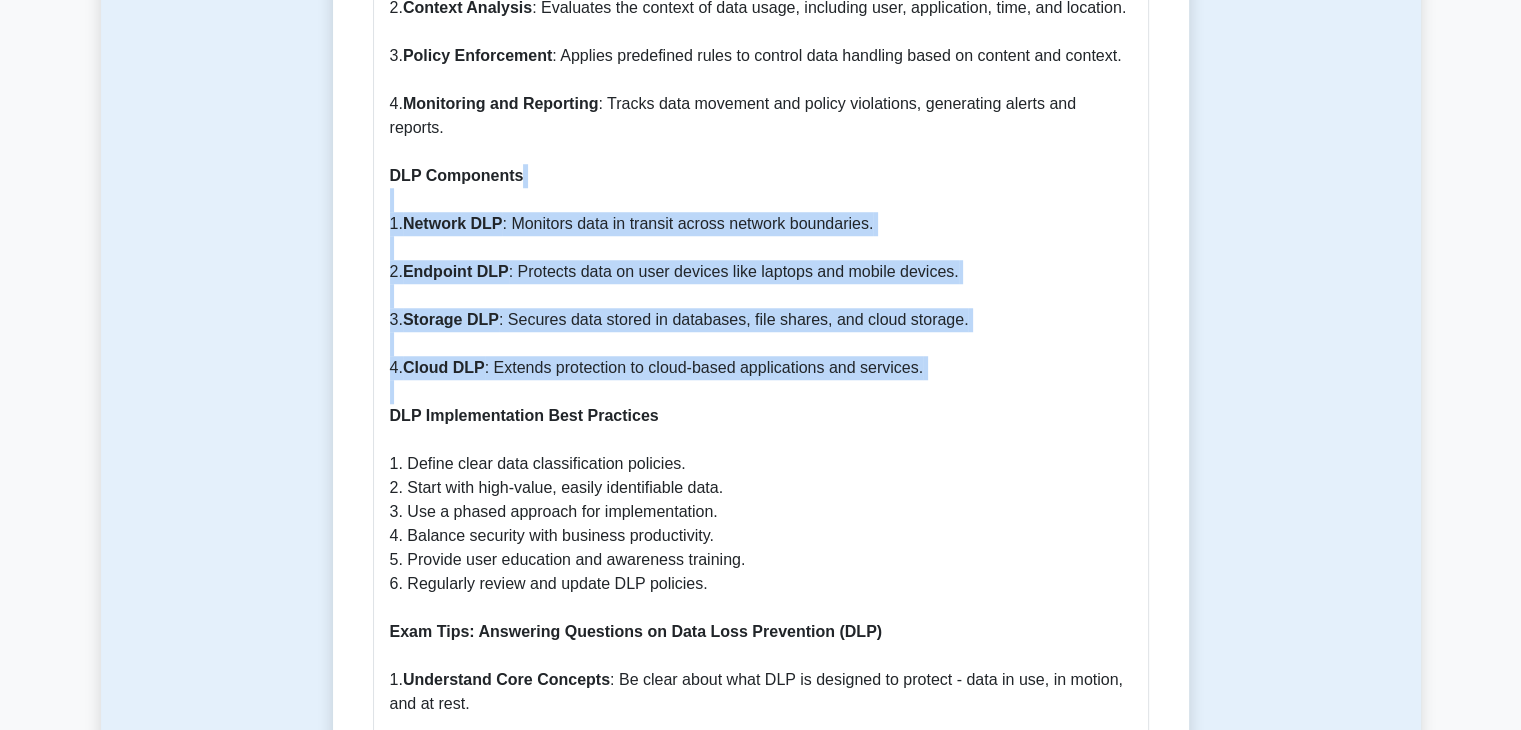 drag, startPoint x: 752, startPoint y: 359, endPoint x: 704, endPoint y: 171, distance: 194.03093 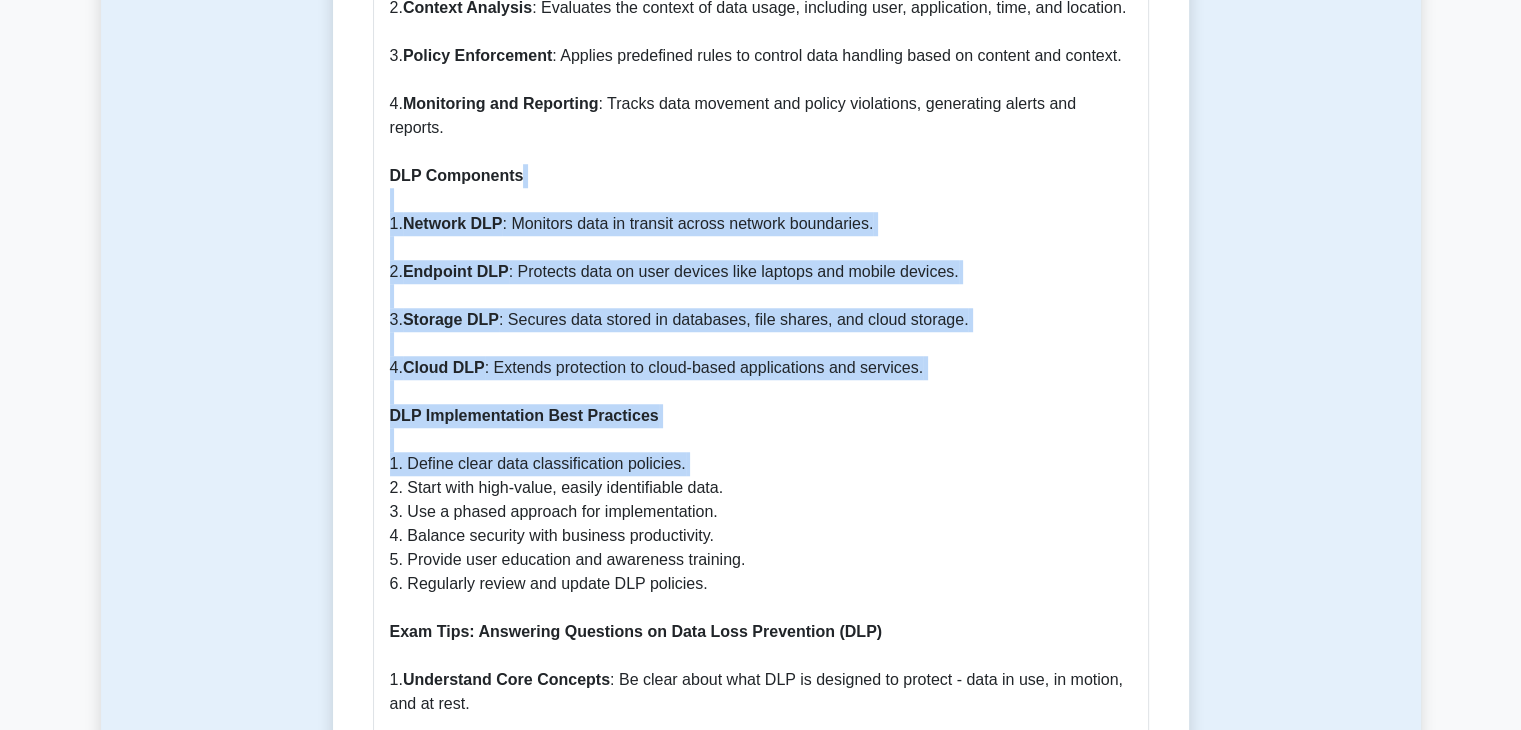click on "What is Data Loss Prevention (DLP)? Data Loss Prevention (DLP) refers to a set of tools and processes designed to ensure sensitive data is not lost, misused, or accessed by unauthorized users. DLP systems identify, monitor, and protect data in use (endpoint actions), data in motion (network traffic), and data at rest (data storage). Why is DLP Important? 1.  Regulatory Compliance : Organizations must comply with regulations like GDPR, HIPAA, and PCI DSS that mandate protection of sensitive data. 2.  Intellectual Property Protection : Prevents theft or unauthorized disclosure of proprietary information and trade secrets. 3.  Data Breach Prevention : Minimizes the risk of data breaches that can lead to financial losses and reputational damage. 4.  Visibility into Data Movement : Provides insights into how data flows throughout the organization. How DLP Works DLP solutions operate through several key mechanisms: 1.  Content Inspection 2.  Context Analysis 3.  Policy Enforcement 4.  Monitoring and Reporting 1." at bounding box center (761, 392) 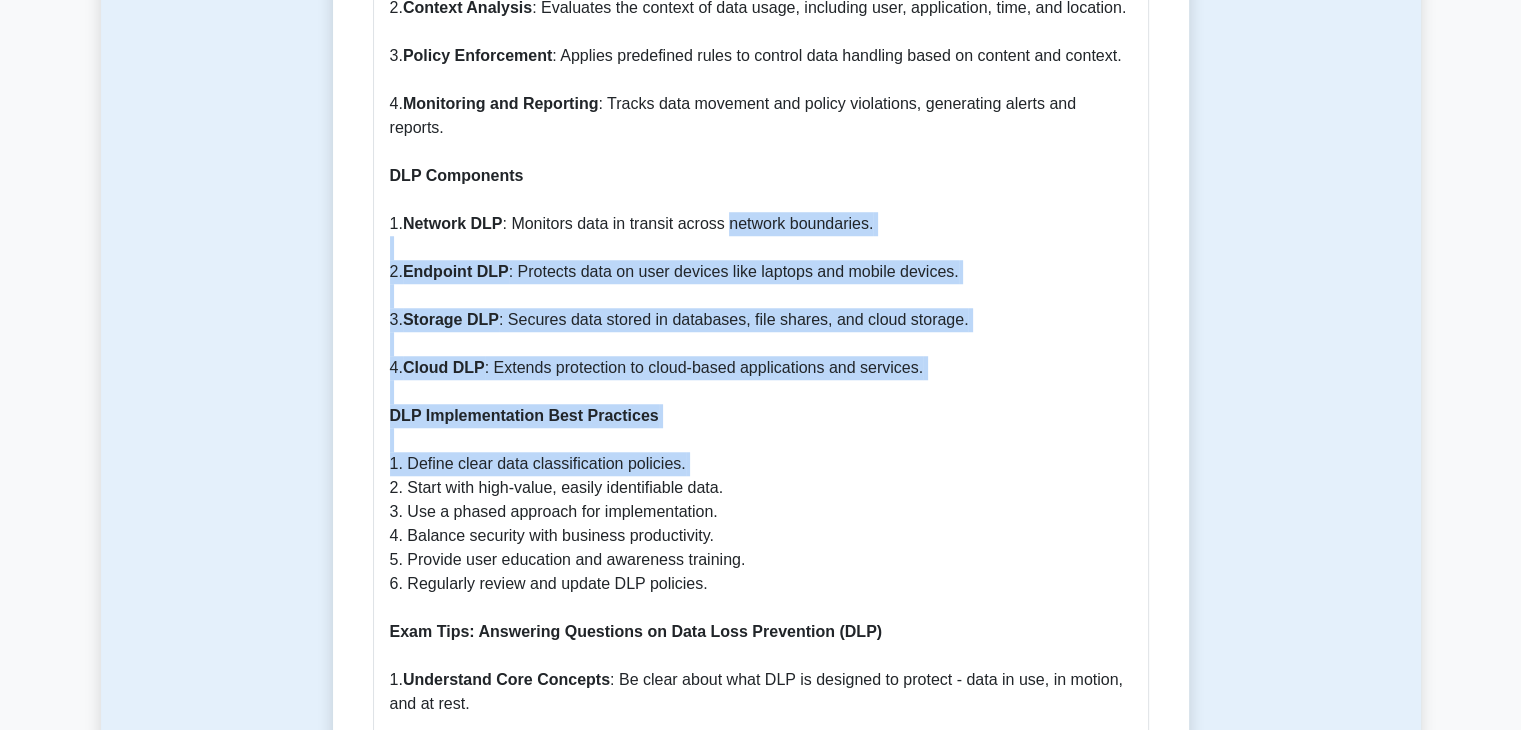 drag, startPoint x: 794, startPoint y: 438, endPoint x: 744, endPoint y: 137, distance: 305.12457 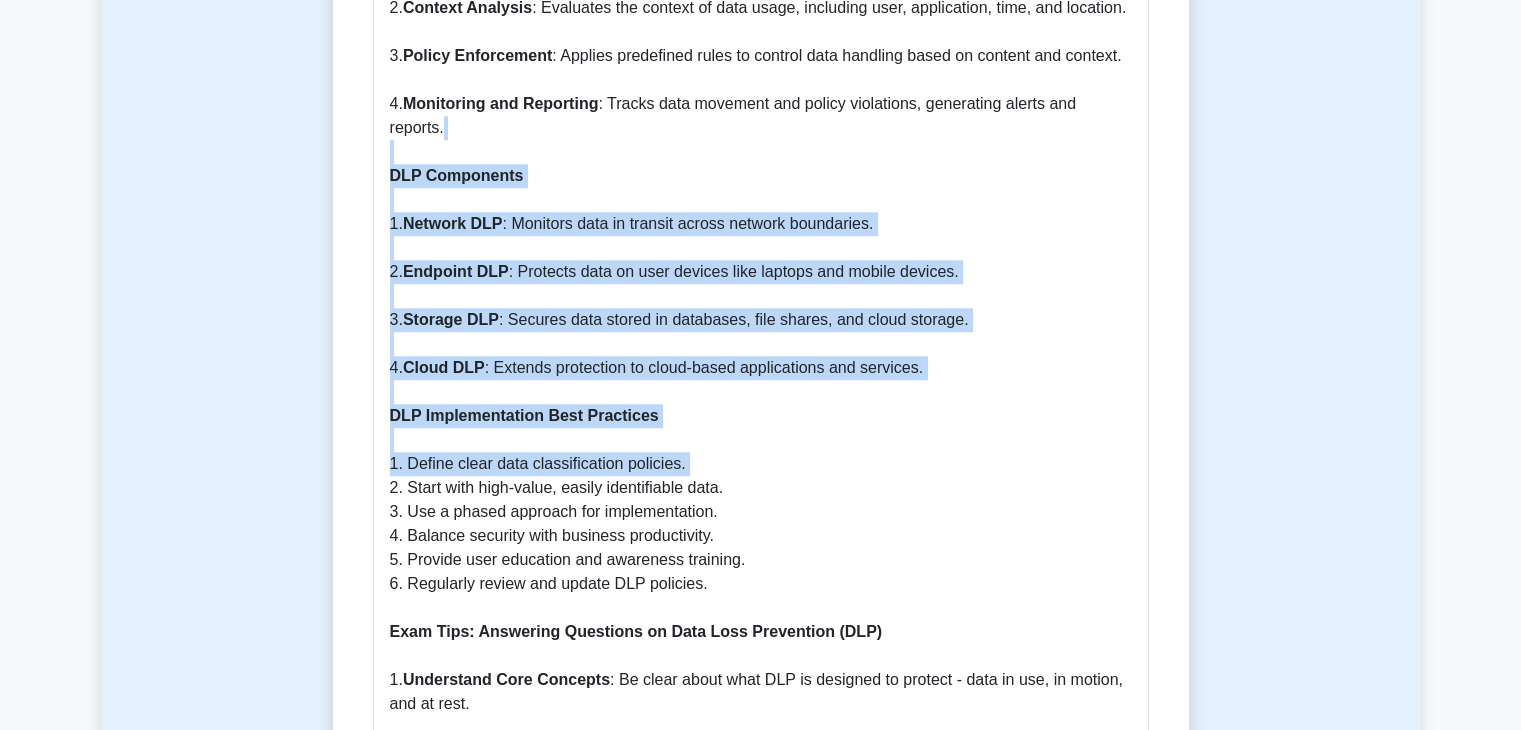 click on "What is Data Loss Prevention (DLP)? Data Loss Prevention (DLP) refers to a set of tools and processes designed to ensure sensitive data is not lost, misused, or accessed by unauthorized users. DLP systems identify, monitor, and protect data in use (endpoint actions), data in motion (network traffic), and data at rest (data storage). Why is DLP Important? 1.  Regulatory Compliance : Organizations must comply with regulations like GDPR, HIPAA, and PCI DSS that mandate protection of sensitive data. 2.  Intellectual Property Protection : Prevents theft or unauthorized disclosure of proprietary information and trade secrets. 3.  Data Breach Prevention : Minimizes the risk of data breaches that can lead to financial losses and reputational damage. 4.  Visibility into Data Movement : Provides insights into how data flows throughout the organization. How DLP Works DLP solutions operate through several key mechanisms: 1.  Content Inspection 2.  Context Analysis 3.  Policy Enforcement 4.  Monitoring and Reporting 1." at bounding box center [761, 392] 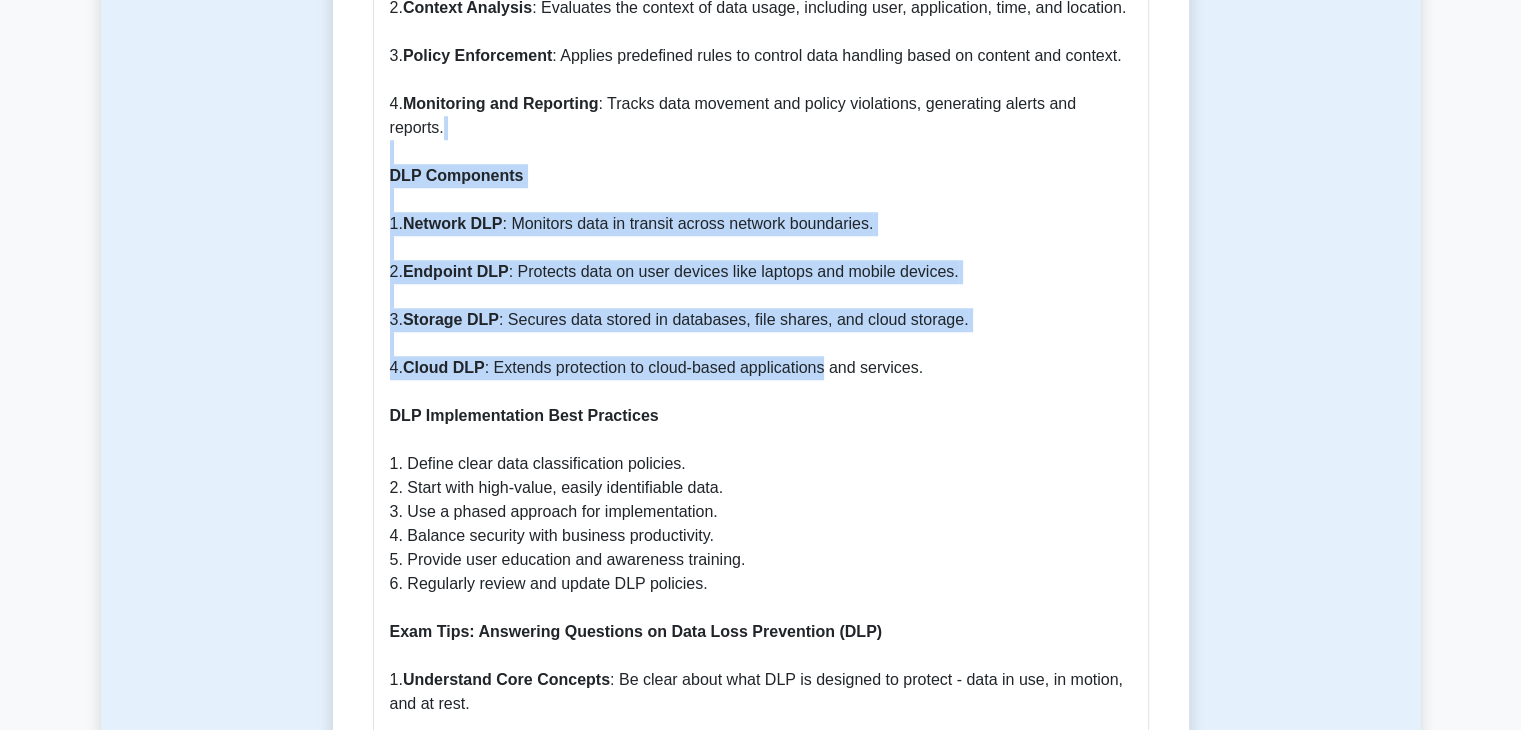 drag, startPoint x: 744, startPoint y: 137, endPoint x: 805, endPoint y: 419, distance: 288.5221 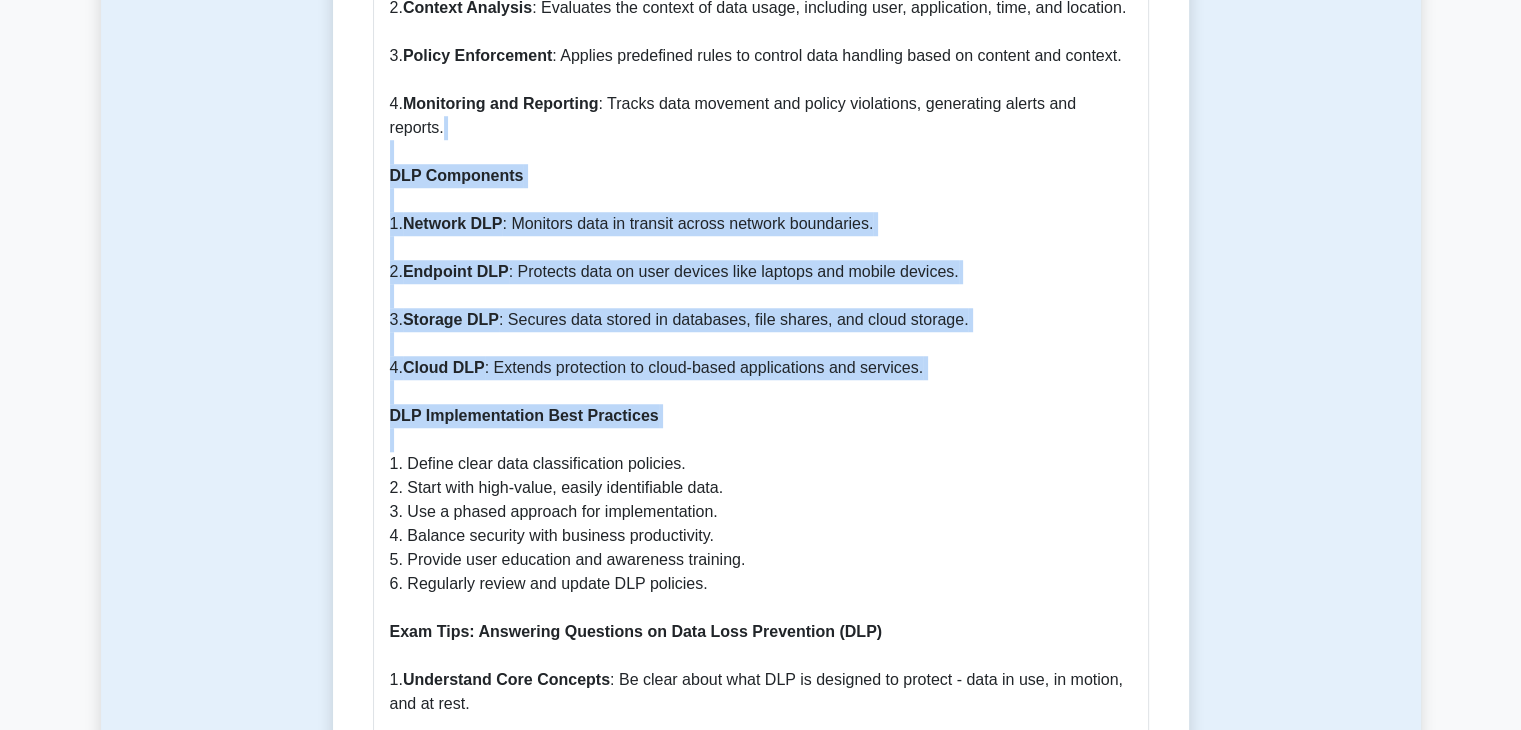 click on "What is Data Loss Prevention (DLP)? Data Loss Prevention (DLP) refers to a set of tools and processes designed to ensure sensitive data is not lost, misused, or accessed by unauthorized users. DLP systems identify, monitor, and protect data in use (endpoint actions), data in motion (network traffic), and data at rest (data storage). Why is DLP Important? 1.  Regulatory Compliance : Organizations must comply with regulations like GDPR, HIPAA, and PCI DSS that mandate protection of sensitive data. 2.  Intellectual Property Protection : Prevents theft or unauthorized disclosure of proprietary information and trade secrets. 3.  Data Breach Prevention : Minimizes the risk of data breaches that can lead to financial losses and reputational damage. 4.  Visibility into Data Movement : Provides insights into how data flows throughout the organization. How DLP Works DLP solutions operate through several key mechanisms: 1.  Content Inspection 2.  Context Analysis 3.  Policy Enforcement 4.  Monitoring and Reporting 1." at bounding box center (761, 392) 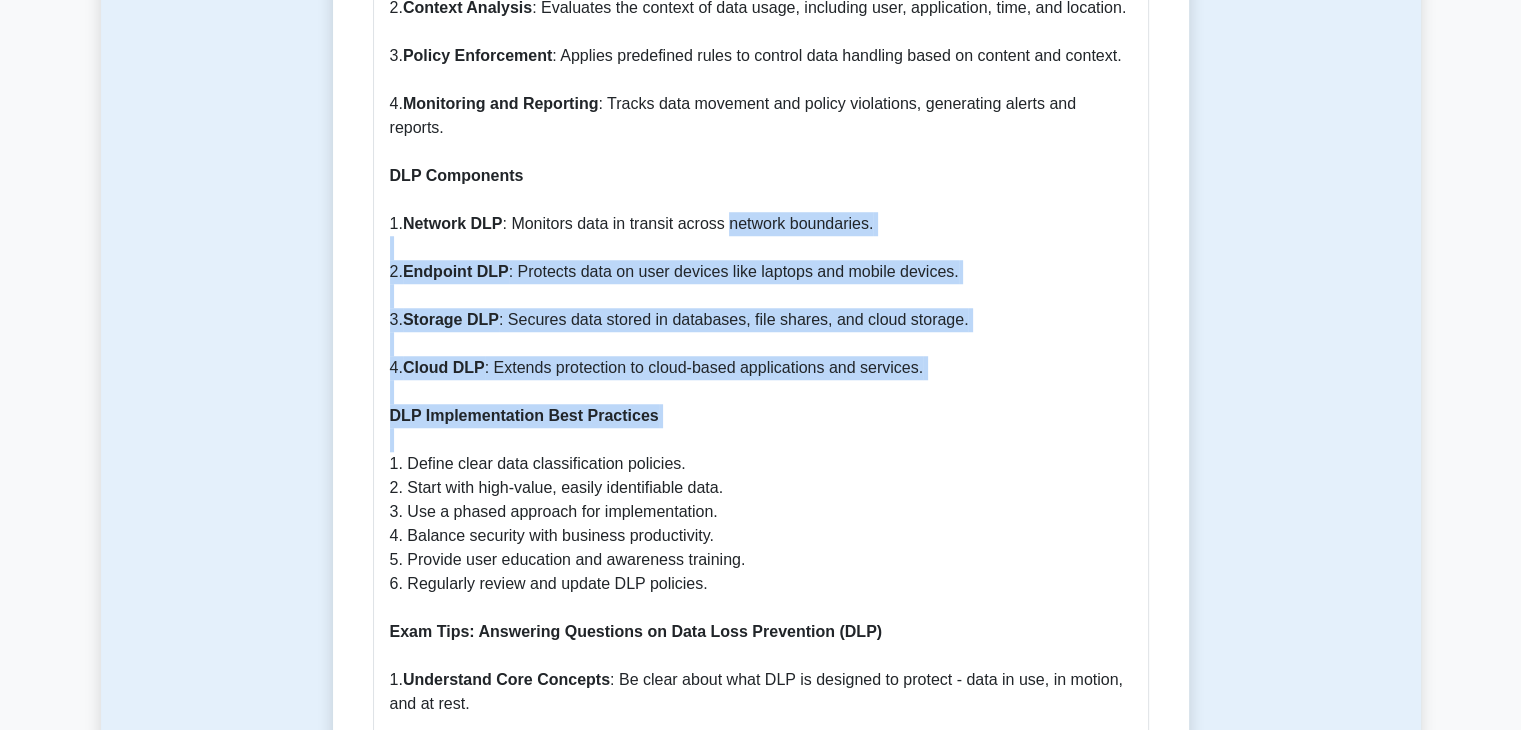 drag, startPoint x: 805, startPoint y: 419, endPoint x: 755, endPoint y: 140, distance: 283.4449 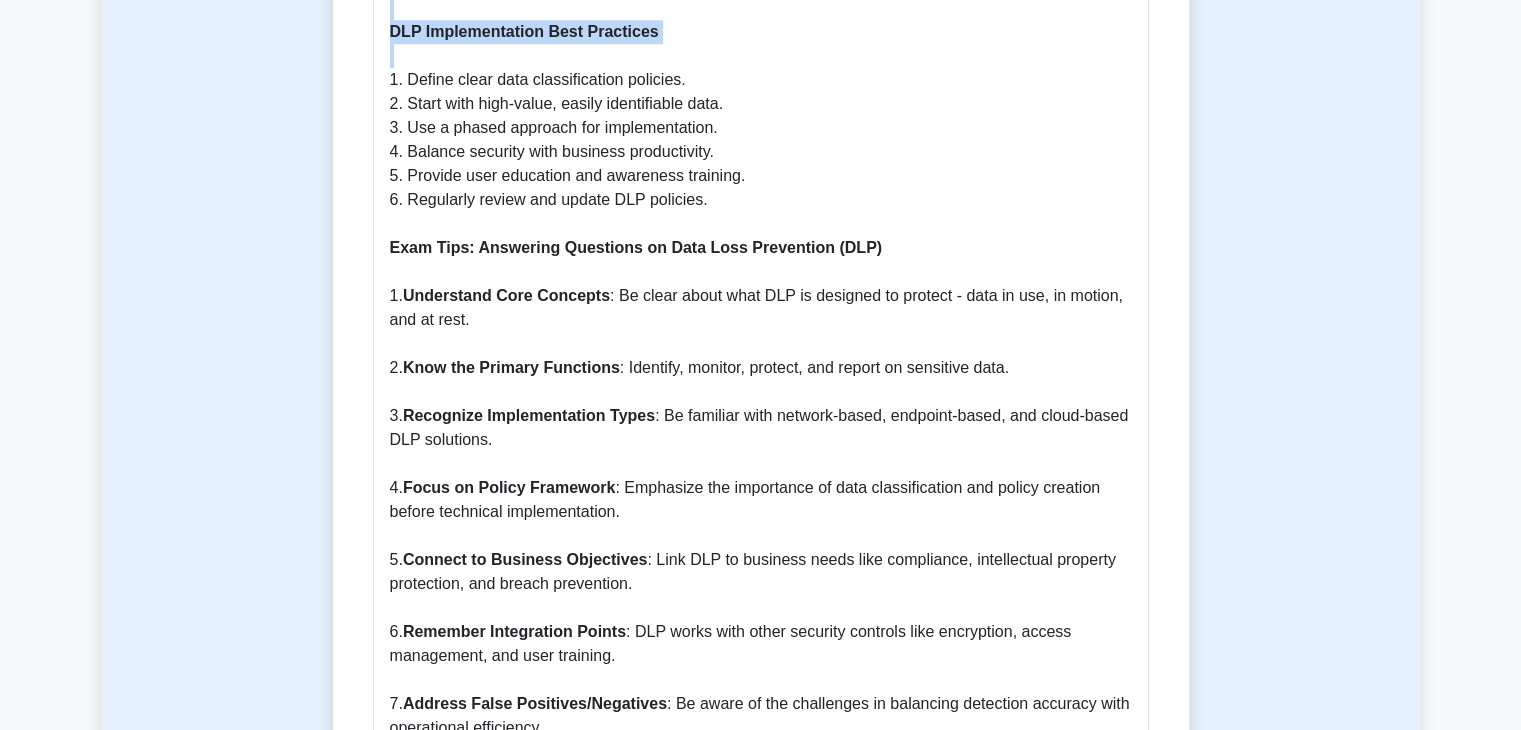 scroll, scrollTop: 2000, scrollLeft: 0, axis: vertical 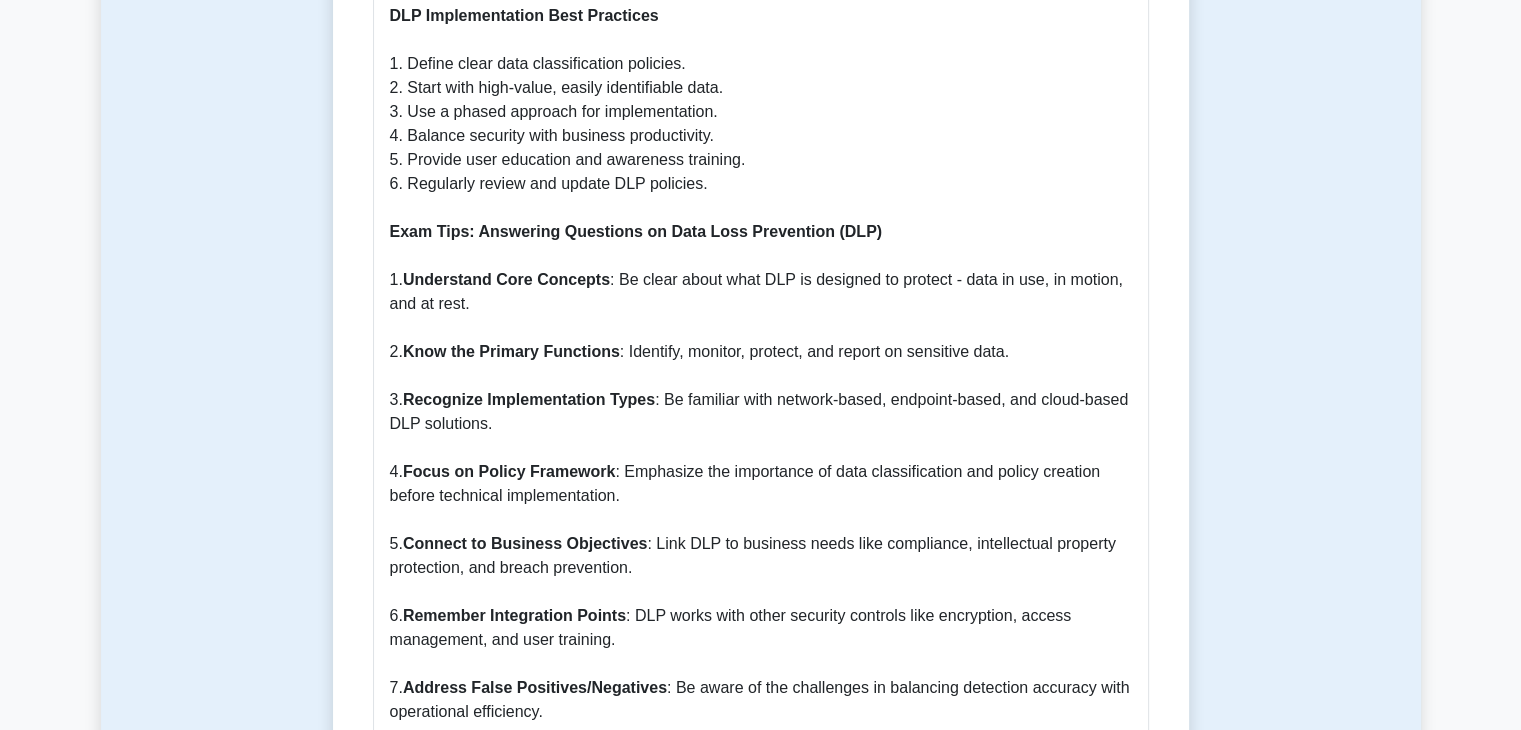 click on "What is Data Loss Prevention (DLP)? Data Loss Prevention (DLP) refers to a set of tools and processes designed to ensure sensitive data is not lost, misused, or accessed by unauthorized users. DLP systems identify, monitor, and protect data in use (endpoint actions), data in motion (network traffic), and data at rest (data storage). Why is DLP Important? 1.  Regulatory Compliance : Organizations must comply with regulations like GDPR, HIPAA, and PCI DSS that mandate protection of sensitive data. 2.  Intellectual Property Protection : Prevents theft or unauthorized disclosure of proprietary information and trade secrets. 3.  Data Breach Prevention : Minimizes the risk of data breaches that can lead to financial losses and reputational damage. 4.  Visibility into Data Movement : Provides insights into how data flows throughout the organization. How DLP Works DLP solutions operate through several key mechanisms: 1.  Content Inspection 2.  Context Analysis 3.  Policy Enforcement 4.  Monitoring and Reporting 1." at bounding box center (761, -8) 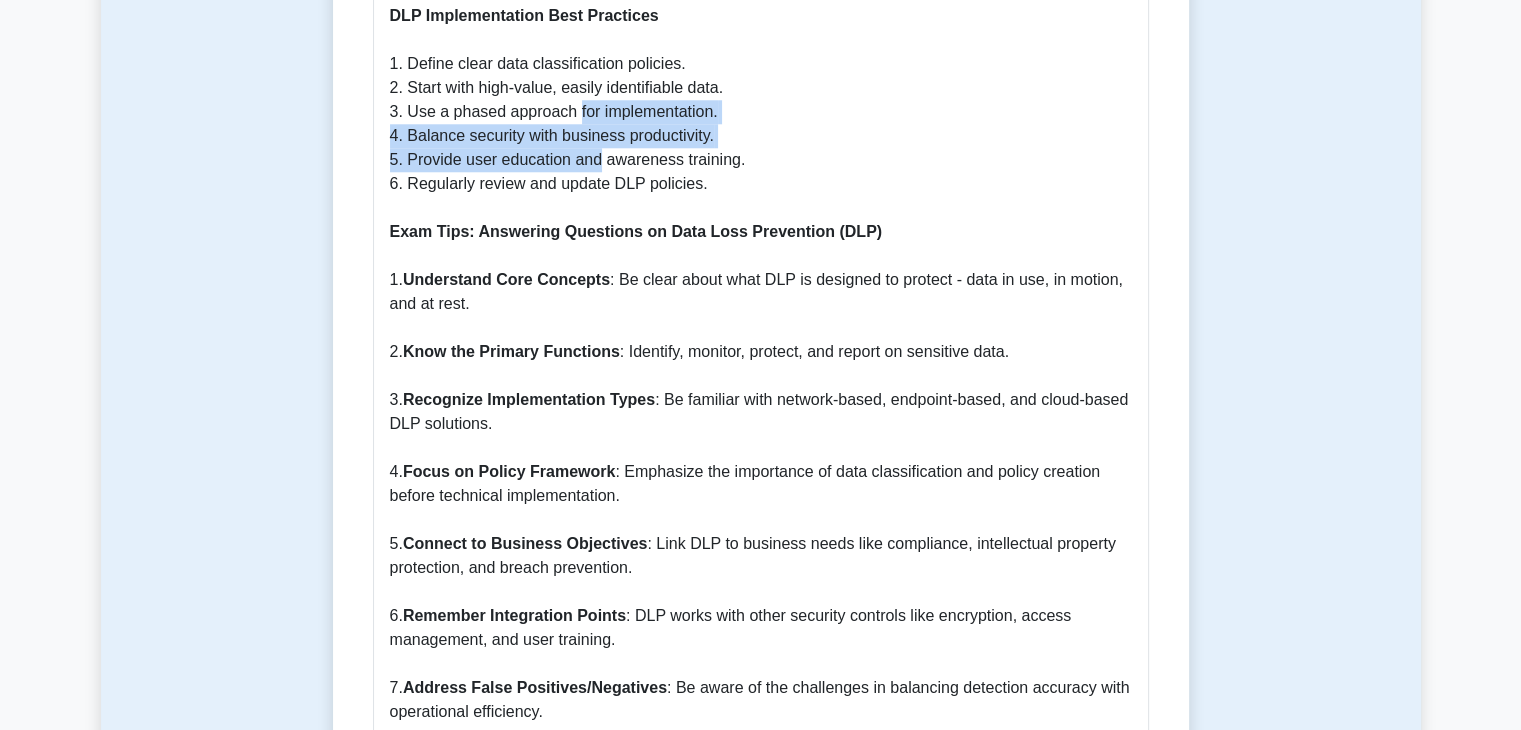 drag, startPoint x: 574, startPoint y: 81, endPoint x: 588, endPoint y: 142, distance: 62.58594 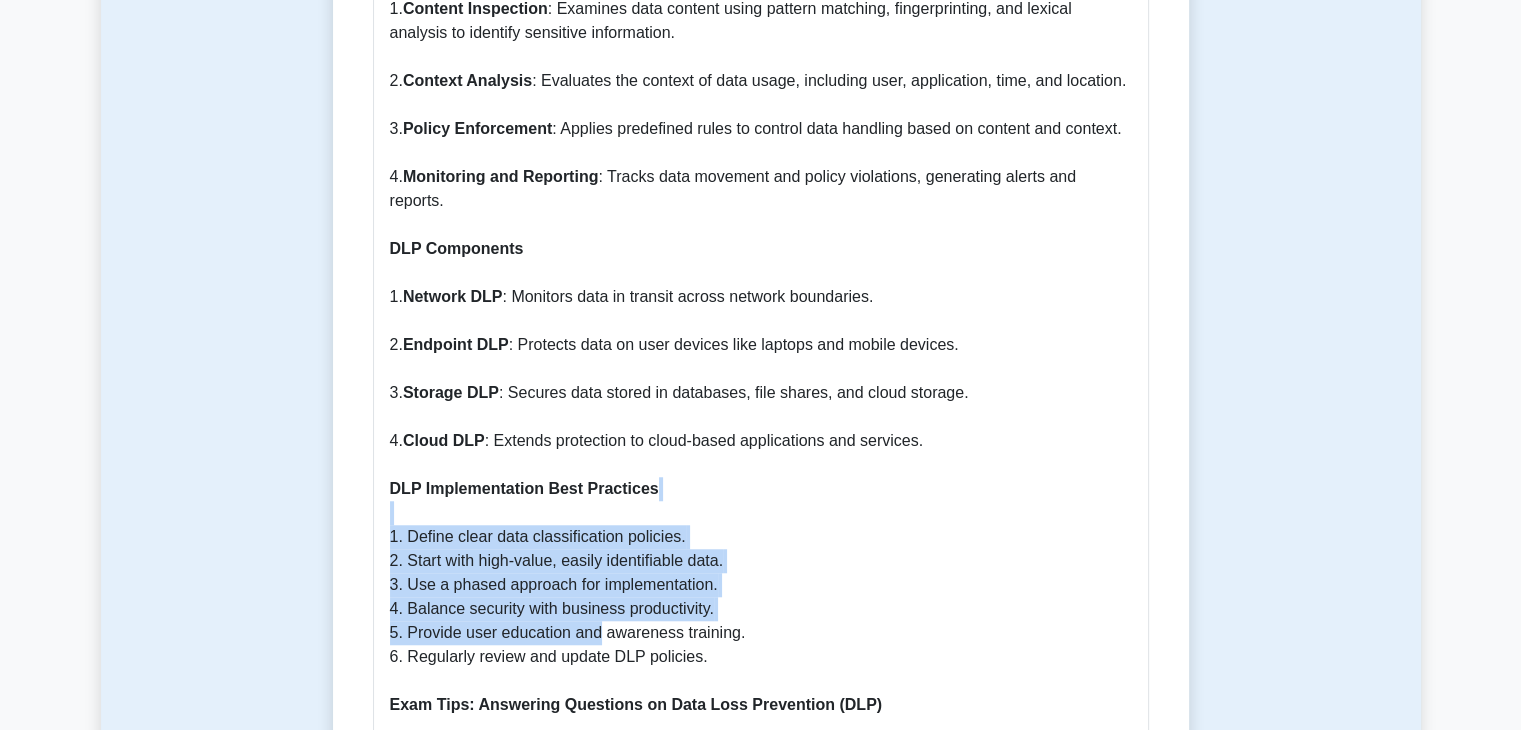drag, startPoint x: 588, startPoint y: 142, endPoint x: 550, endPoint y: 497, distance: 357.028 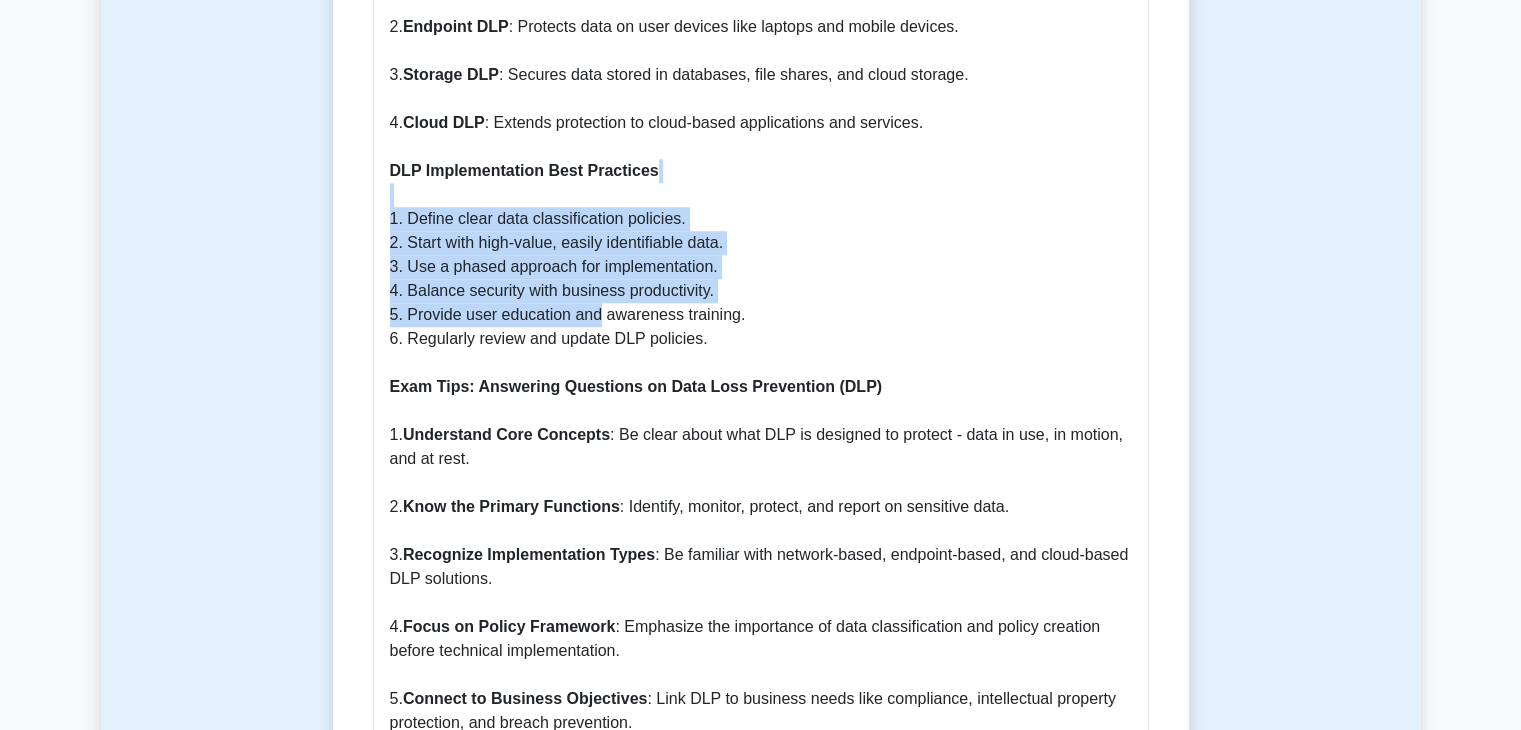 scroll, scrollTop: 1967, scrollLeft: 0, axis: vertical 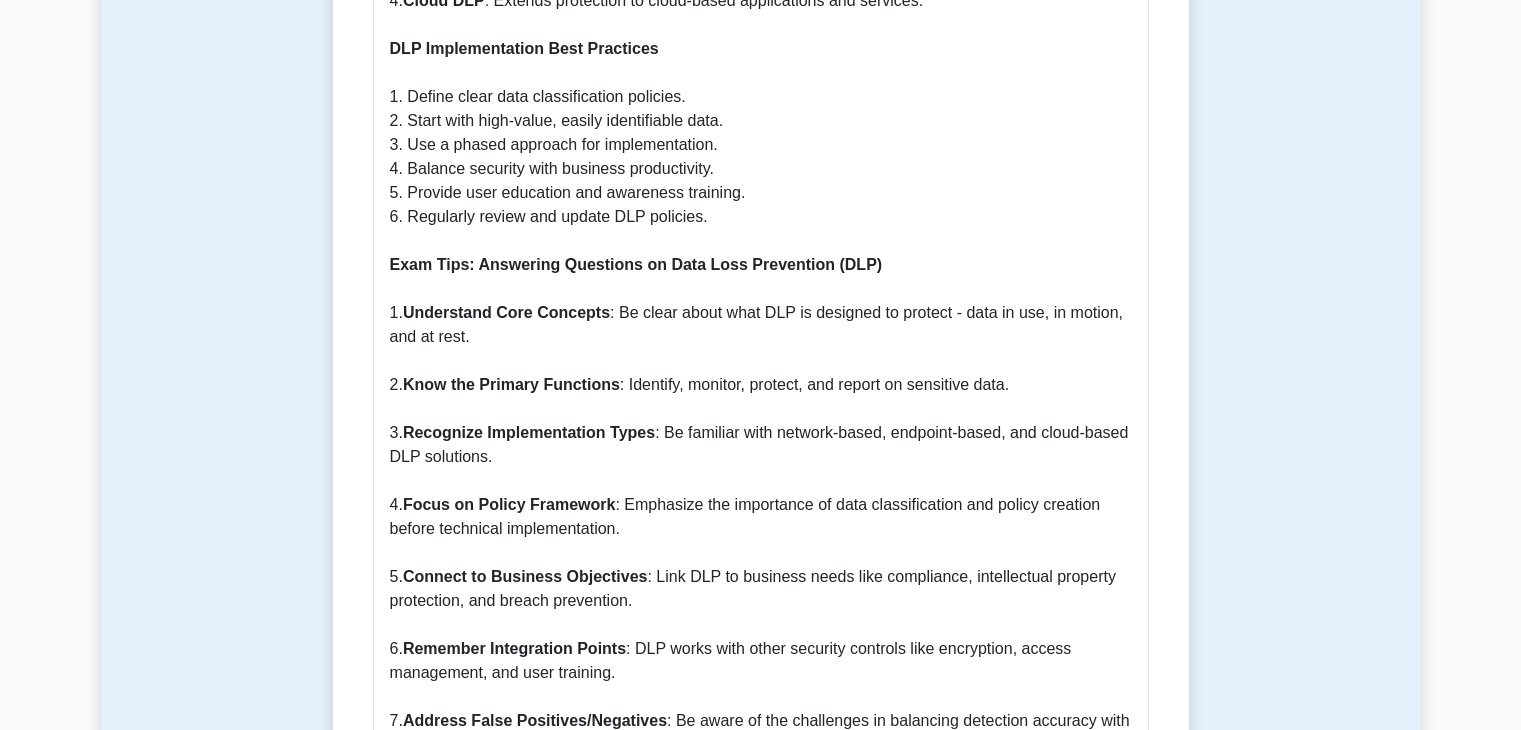 click on "What is Data Loss Prevention (DLP)? Data Loss Prevention (DLP) refers to a set of tools and processes designed to ensure sensitive data is not lost, misused, or accessed by unauthorized users. DLP systems identify, monitor, and protect data in use (endpoint actions), data in motion (network traffic), and data at rest (data storage). Why is DLP Important? 1.  Regulatory Compliance : Organizations must comply with regulations like GDPR, HIPAA, and PCI DSS that mandate protection of sensitive data. 2.  Intellectual Property Protection : Prevents theft or unauthorized disclosure of proprietary information and trade secrets. 3.  Data Breach Prevention : Minimizes the risk of data breaches that can lead to financial losses and reputational damage. 4.  Visibility into Data Movement : Provides insights into how data flows throughout the organization. How DLP Works DLP solutions operate through several key mechanisms: 1.  Content Inspection 2.  Context Analysis 3.  Policy Enforcement 4.  Monitoring and Reporting 1." at bounding box center (761, 25) 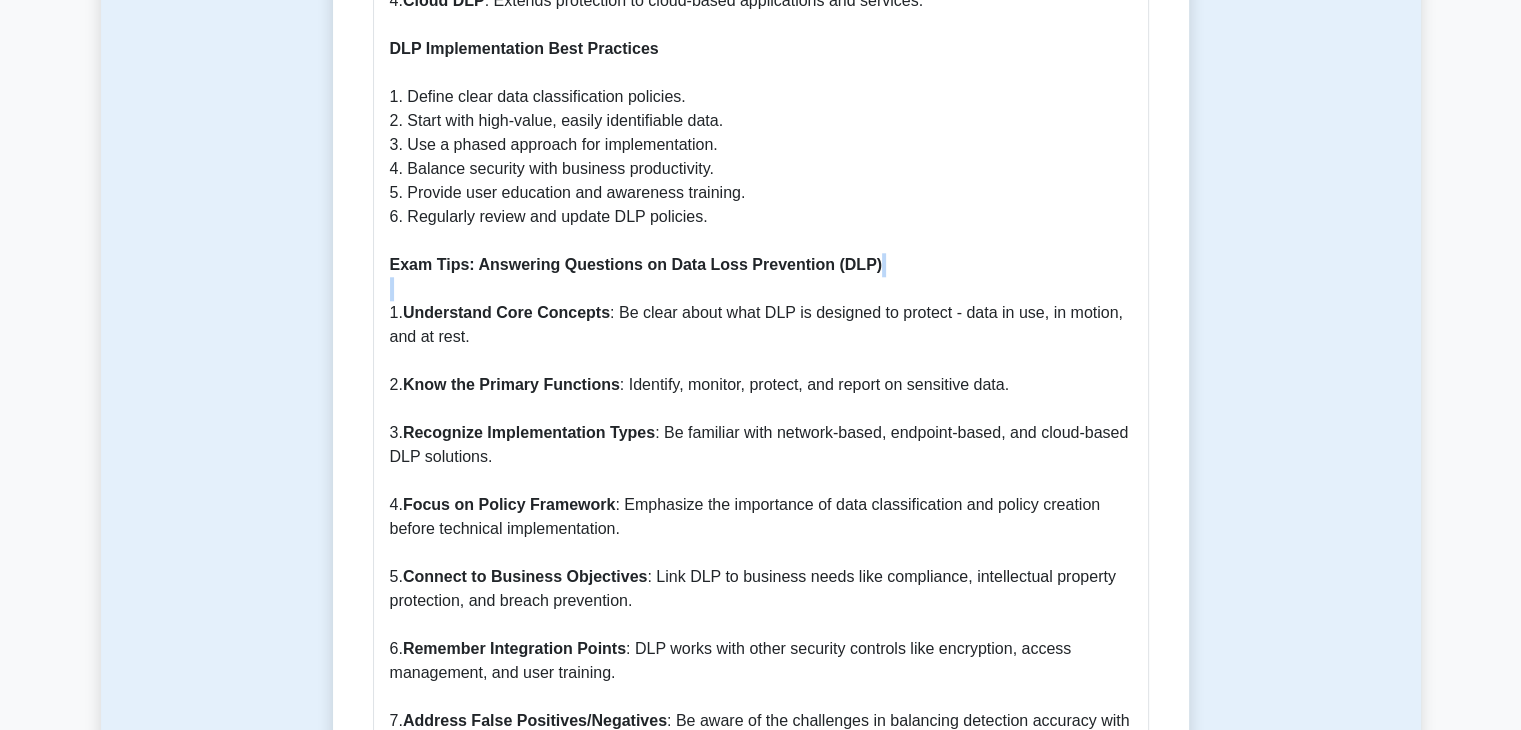 click on "What is Data Loss Prevention (DLP)? Data Loss Prevention (DLP) refers to a set of tools and processes designed to ensure sensitive data is not lost, misused, or accessed by unauthorized users. DLP systems identify, monitor, and protect data in use (endpoint actions), data in motion (network traffic), and data at rest (data storage). Why is DLP Important? 1.  Regulatory Compliance : Organizations must comply with regulations like GDPR, HIPAA, and PCI DSS that mandate protection of sensitive data. 2.  Intellectual Property Protection : Prevents theft or unauthorized disclosure of proprietary information and trade secrets. 3.  Data Breach Prevention : Minimizes the risk of data breaches that can lead to financial losses and reputational damage. 4.  Visibility into Data Movement : Provides insights into how data flows throughout the organization. How DLP Works DLP solutions operate through several key mechanisms: 1.  Content Inspection 2.  Context Analysis 3.  Policy Enforcement 4.  Monitoring and Reporting 1." at bounding box center (761, 25) 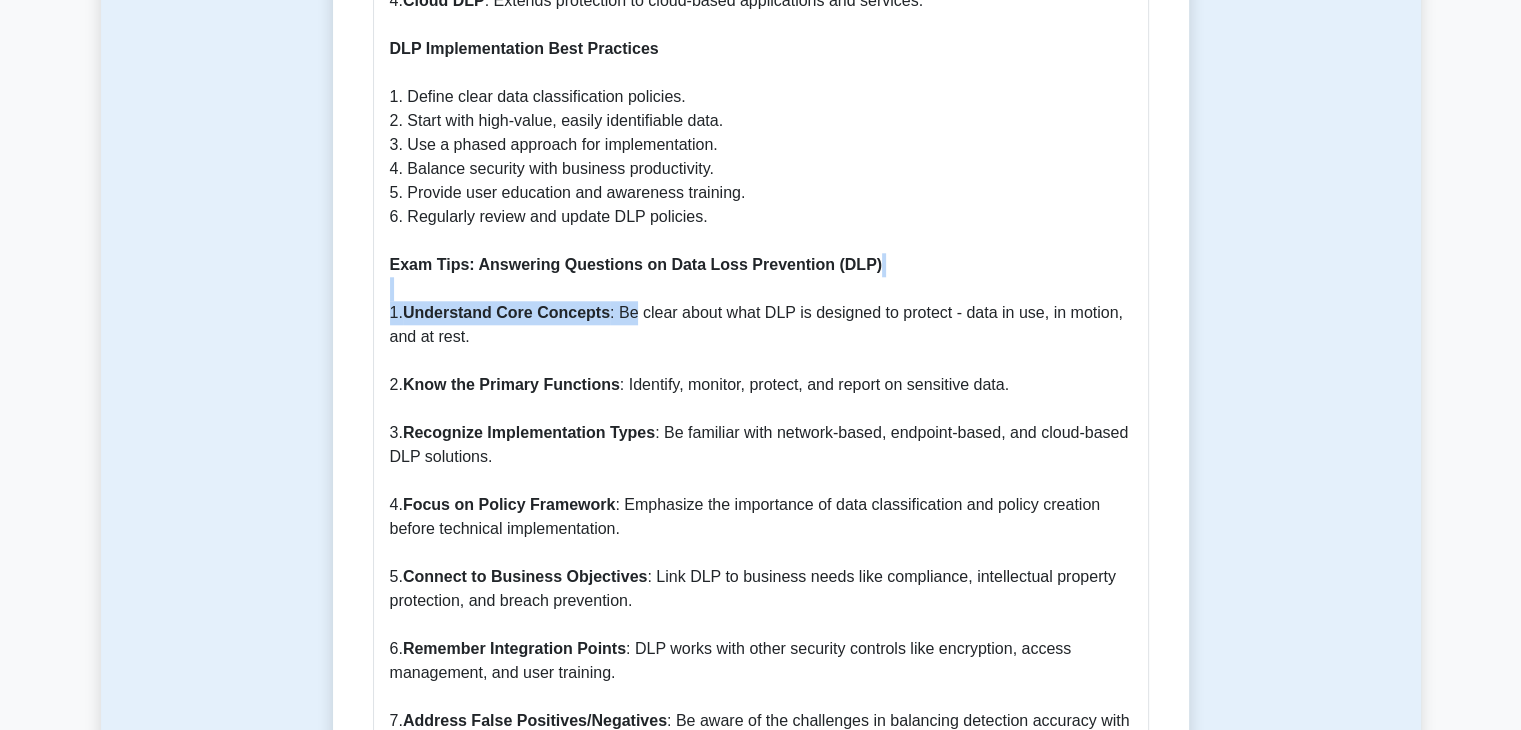 drag, startPoint x: 619, startPoint y: 273, endPoint x: 616, endPoint y: 297, distance: 24.186773 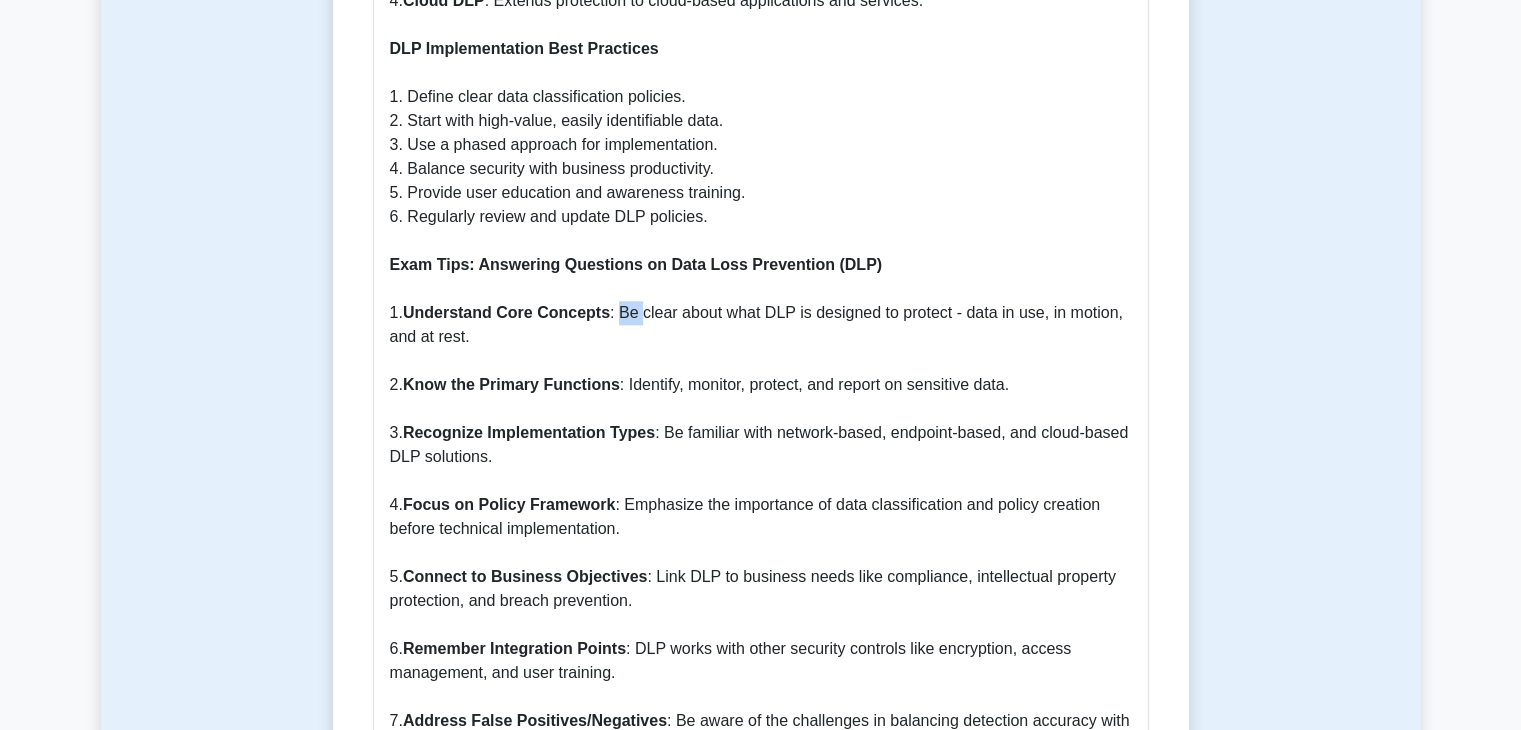 click on "What is Data Loss Prevention (DLP)? Data Loss Prevention (DLP) refers to a set of tools and processes designed to ensure sensitive data is not lost, misused, or accessed by unauthorized users. DLP systems identify, monitor, and protect data in use (endpoint actions), data in motion (network traffic), and data at rest (data storage). Why is DLP Important? 1.  Regulatory Compliance : Organizations must comply with regulations like GDPR, HIPAA, and PCI DSS that mandate protection of sensitive data. 2.  Intellectual Property Protection : Prevents theft or unauthorized disclosure of proprietary information and trade secrets. 3.  Data Breach Prevention : Minimizes the risk of data breaches that can lead to financial losses and reputational damage. 4.  Visibility into Data Movement : Provides insights into how data flows throughout the organization. How DLP Works DLP solutions operate through several key mechanisms: 1.  Content Inspection 2.  Context Analysis 3.  Policy Enforcement 4.  Monitoring and Reporting 1." at bounding box center (761, 25) 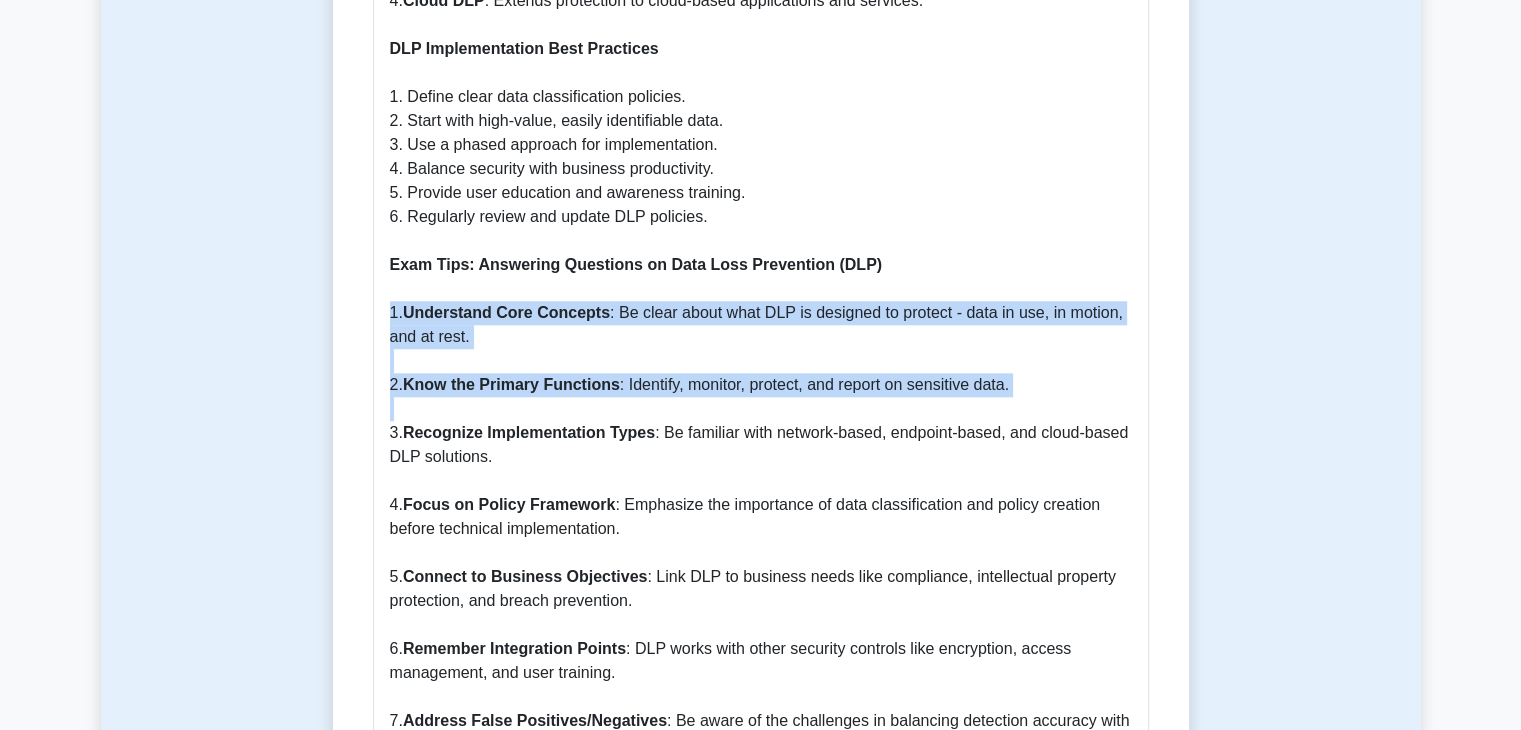 drag, startPoint x: 616, startPoint y: 297, endPoint x: 585, endPoint y: 402, distance: 109.48059 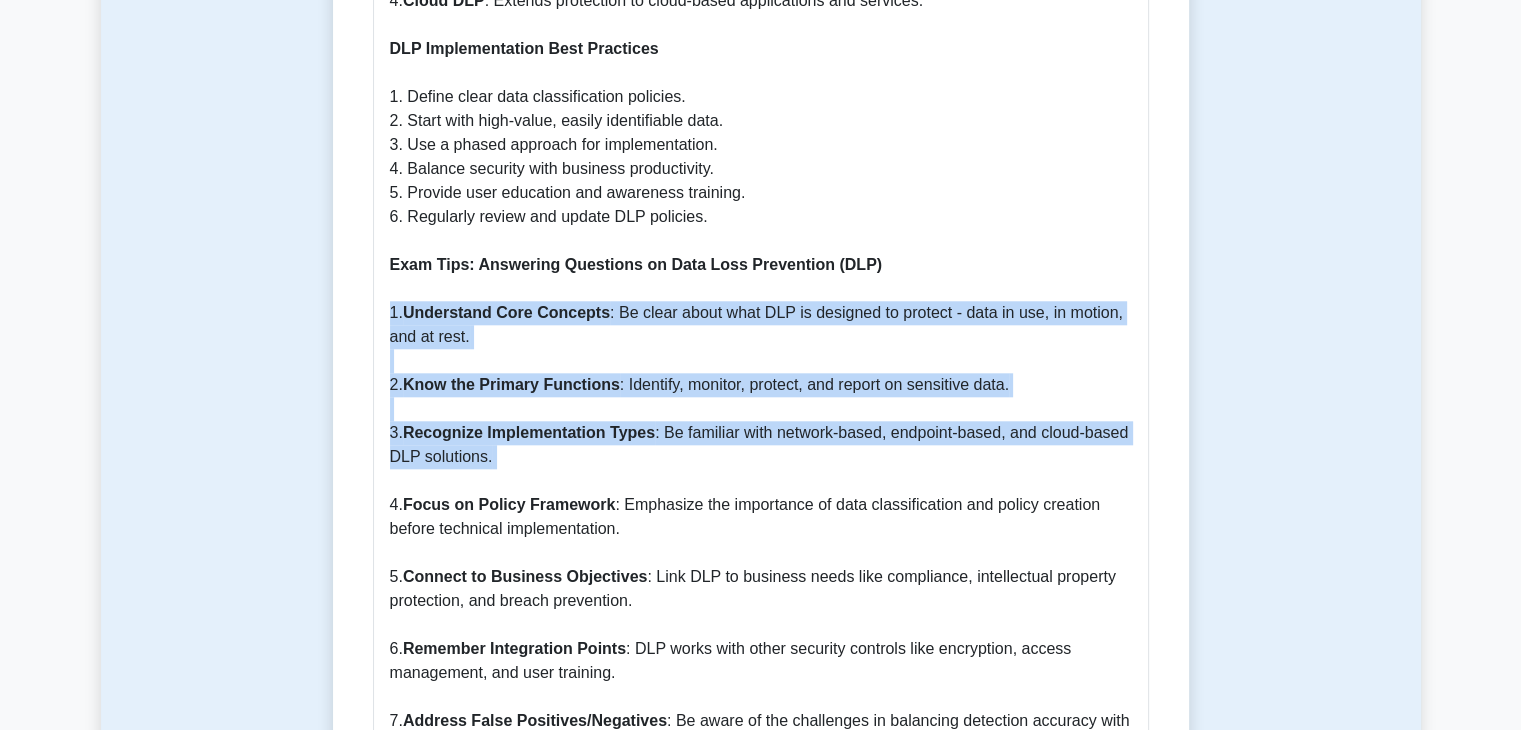 click on "Recognize Implementation Types" at bounding box center (529, 432) 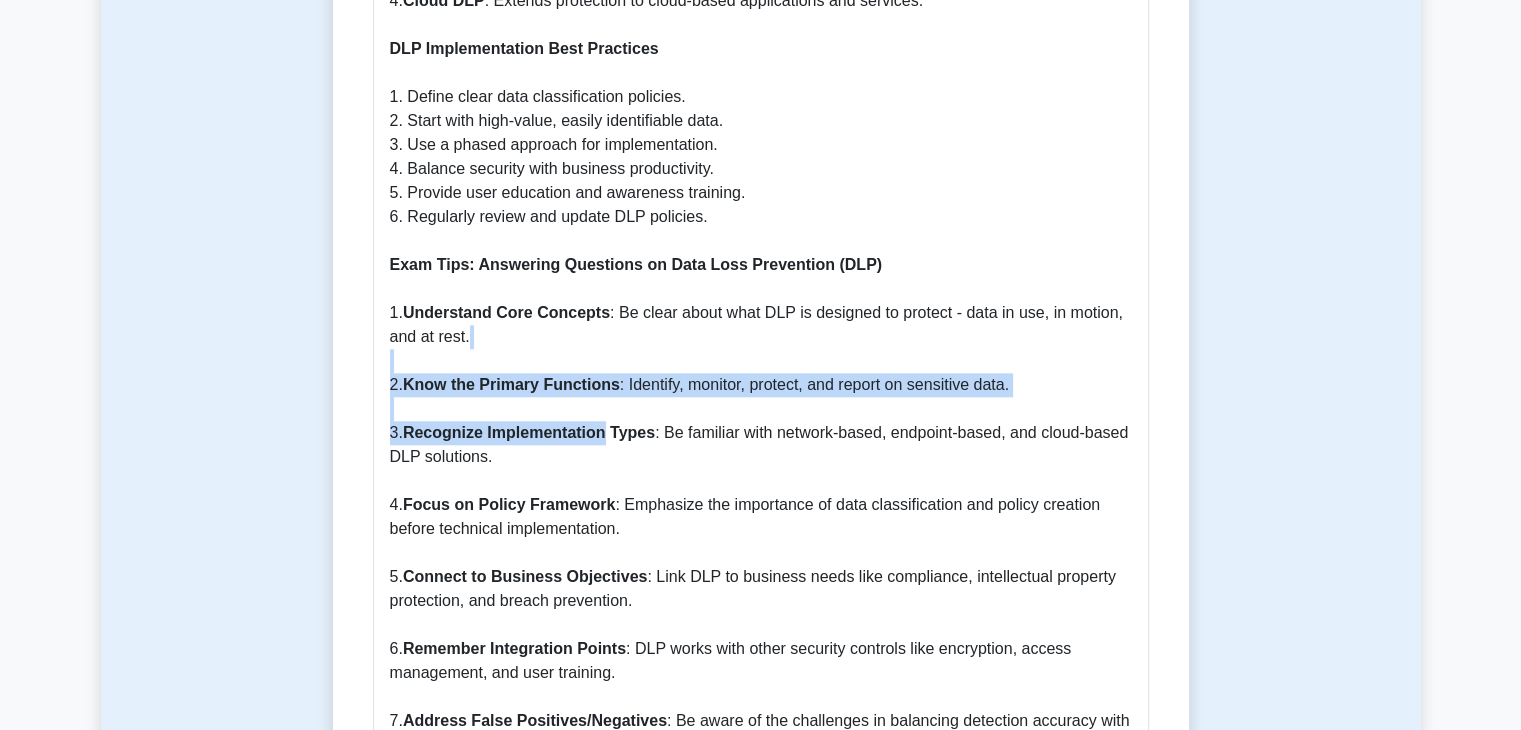 drag, startPoint x: 585, startPoint y: 402, endPoint x: 607, endPoint y: 305, distance: 99.46356 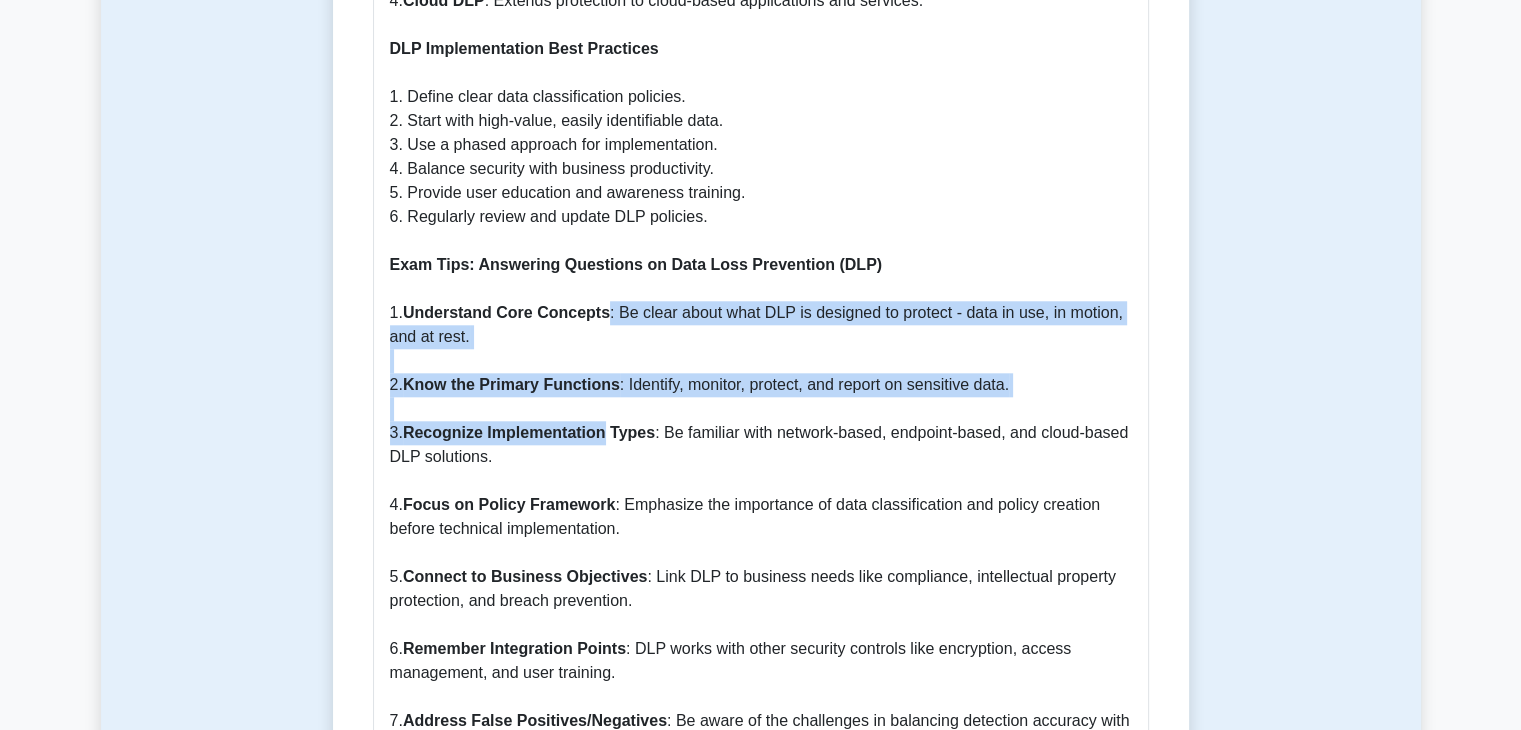 click on "What is Data Loss Prevention (DLP)? Data Loss Prevention (DLP) refers to a set of tools and processes designed to ensure sensitive data is not lost, misused, or accessed by unauthorized users. DLP systems identify, monitor, and protect data in use (endpoint actions), data in motion (network traffic), and data at rest (data storage). Why is DLP Important? 1.  Regulatory Compliance : Organizations must comply with regulations like GDPR, HIPAA, and PCI DSS that mandate protection of sensitive data. 2.  Intellectual Property Protection : Prevents theft or unauthorized disclosure of proprietary information and trade secrets. 3.  Data Breach Prevention : Minimizes the risk of data breaches that can lead to financial losses and reputational damage. 4.  Visibility into Data Movement : Provides insights into how data flows throughout the organization. How DLP Works DLP solutions operate through several key mechanisms: 1.  Content Inspection 2.  Context Analysis 3.  Policy Enforcement 4.  Monitoring and Reporting 1." at bounding box center [761, 25] 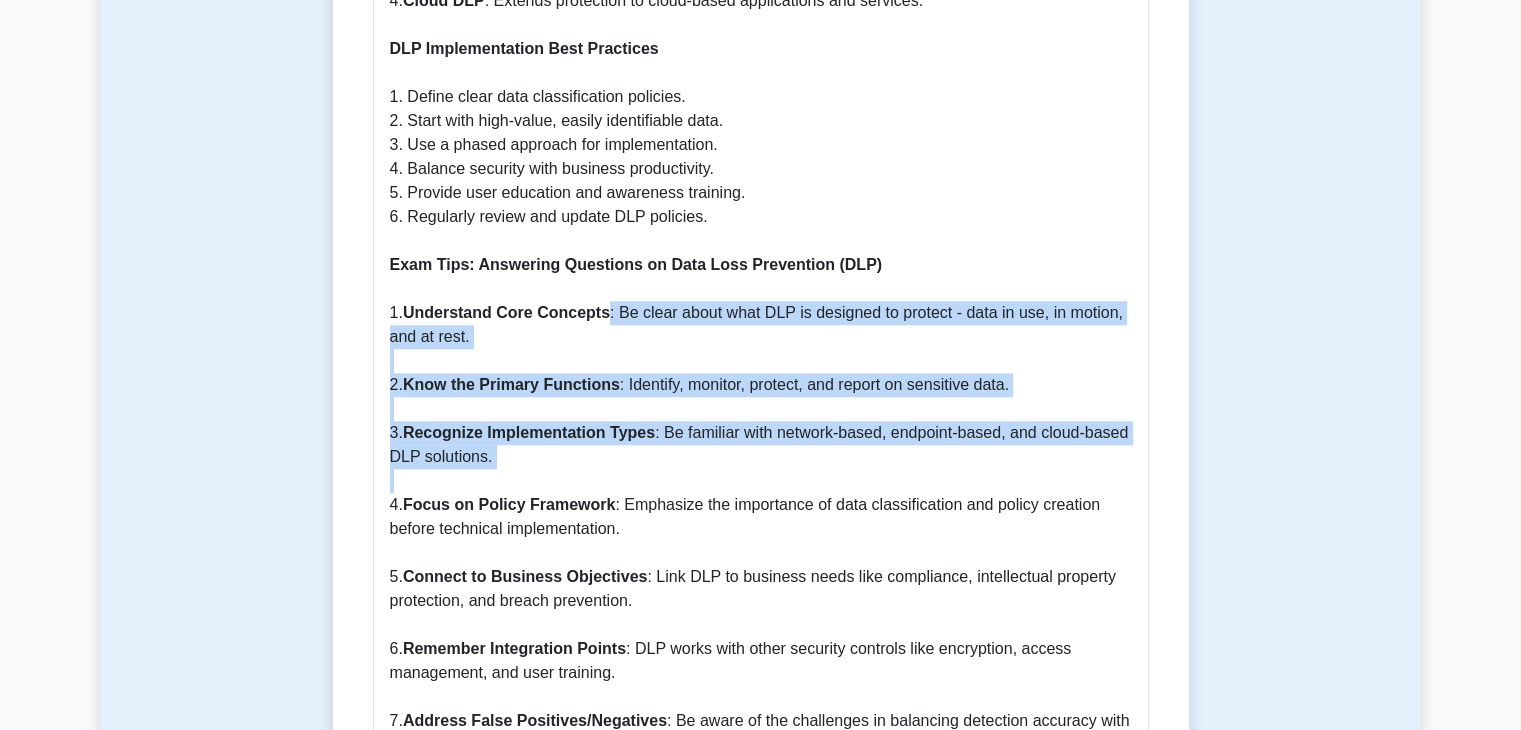 drag, startPoint x: 607, startPoint y: 305, endPoint x: 577, endPoint y: 459, distance: 156.89487 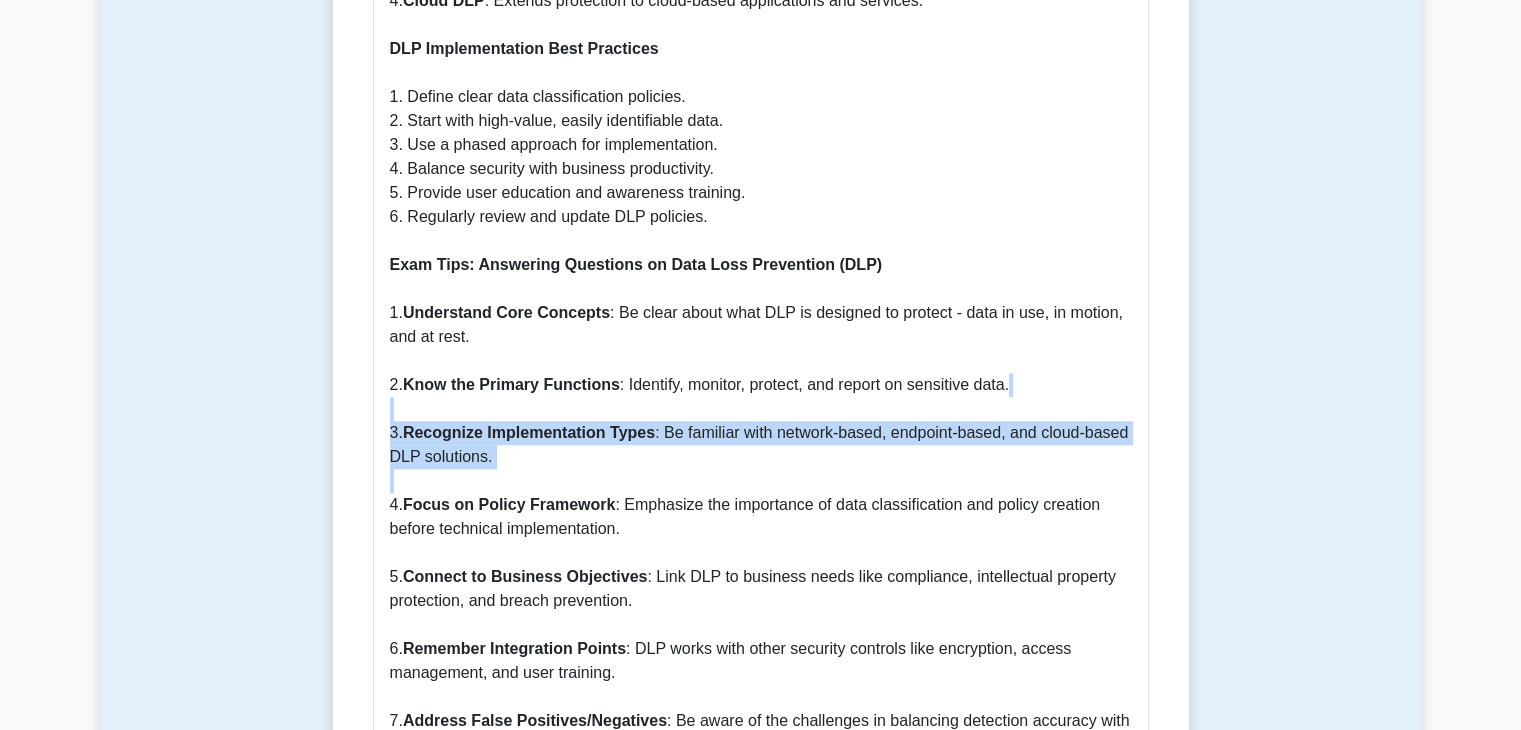 drag, startPoint x: 577, startPoint y: 459, endPoint x: 600, endPoint y: 366, distance: 95.80188 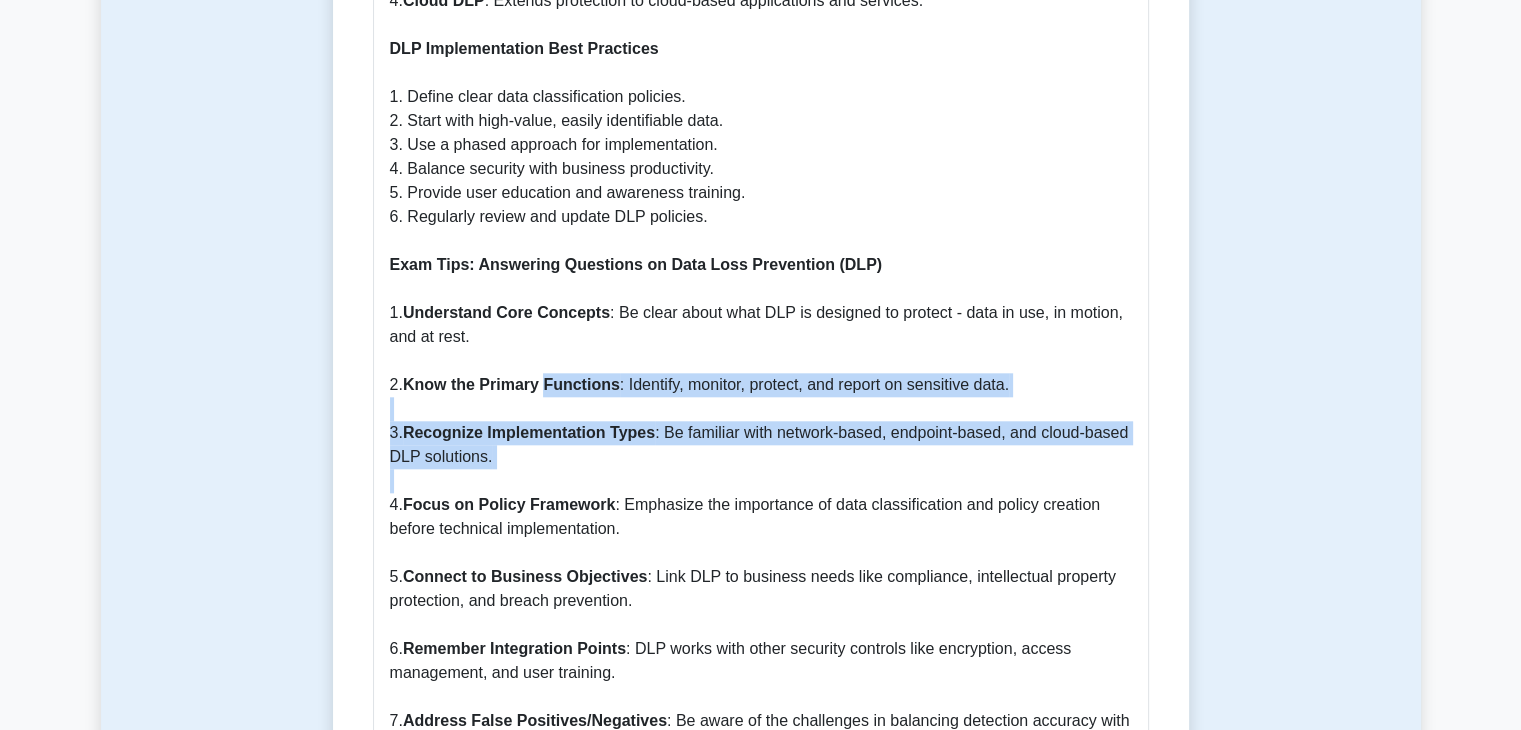 click on "Know the Primary Functions" at bounding box center (511, 384) 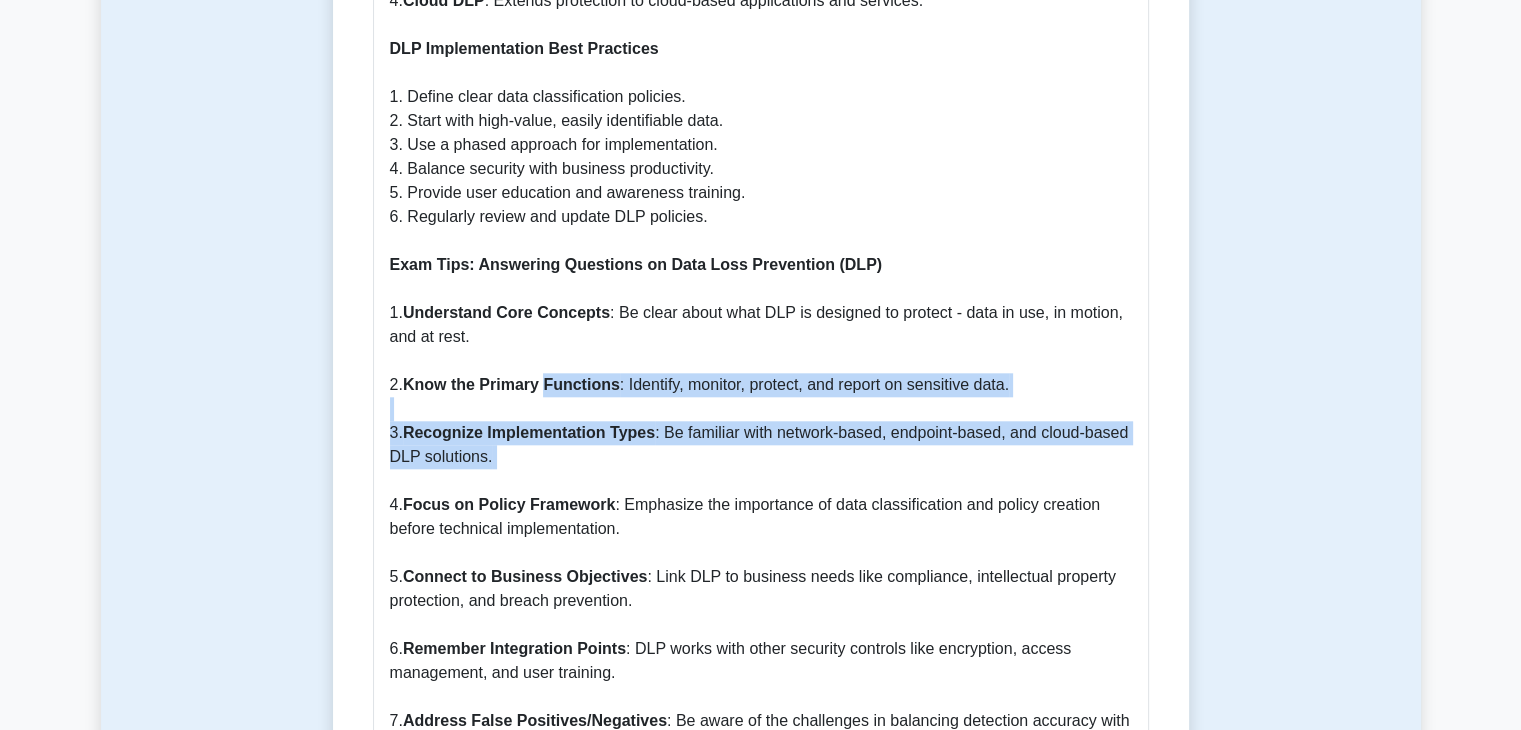 drag, startPoint x: 600, startPoint y: 366, endPoint x: 599, endPoint y: 433, distance: 67.00746 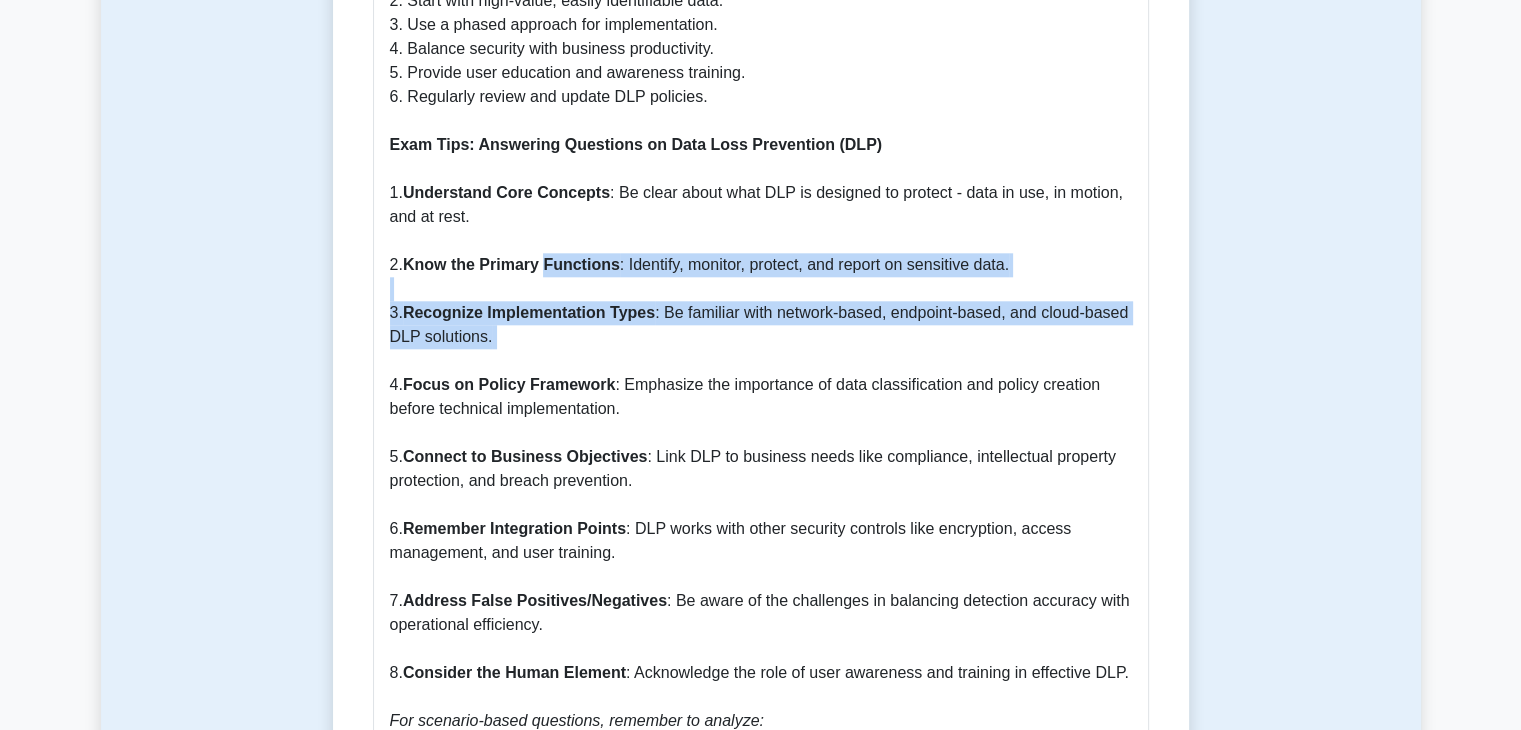 scroll, scrollTop: 2127, scrollLeft: 0, axis: vertical 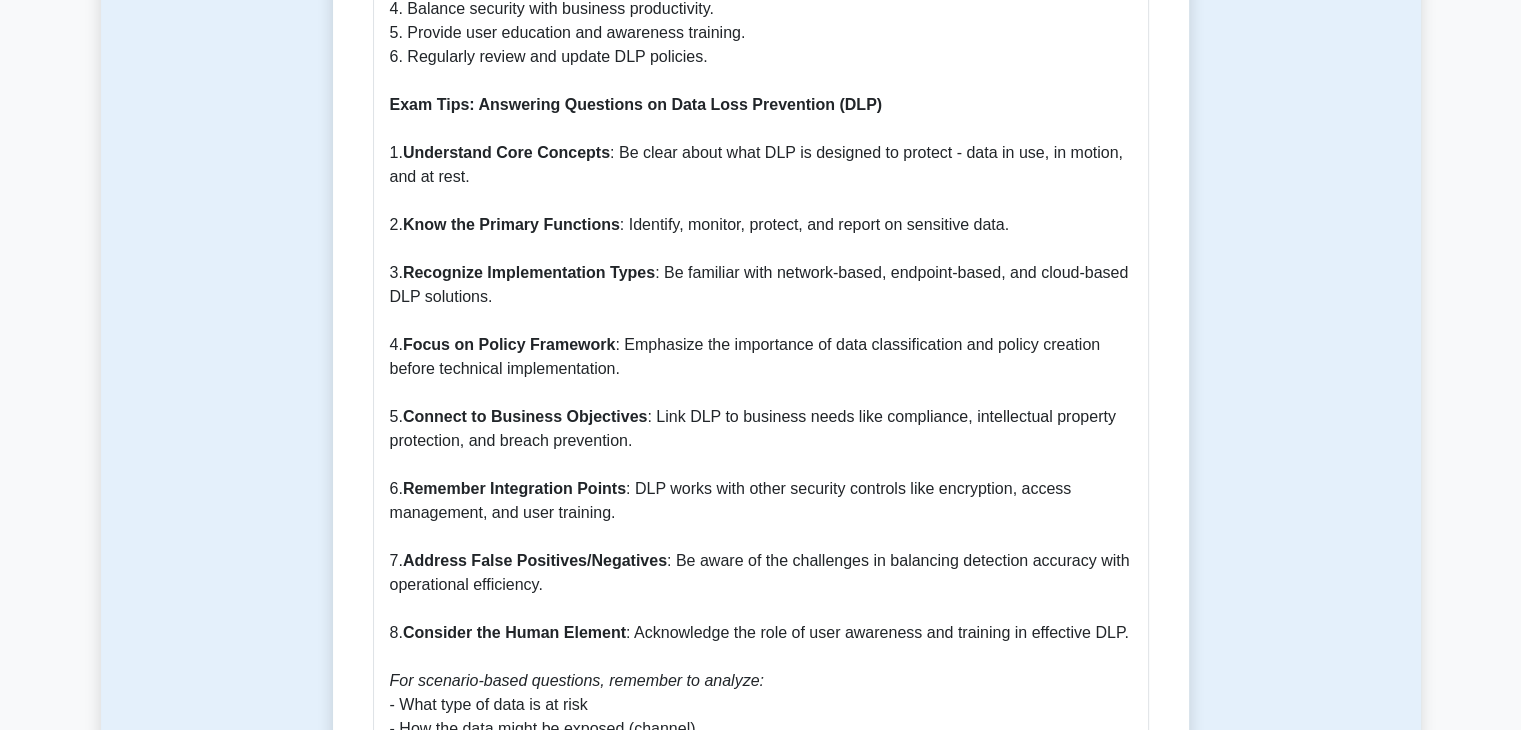click on "Connect to Business Objectives" at bounding box center [525, 416] 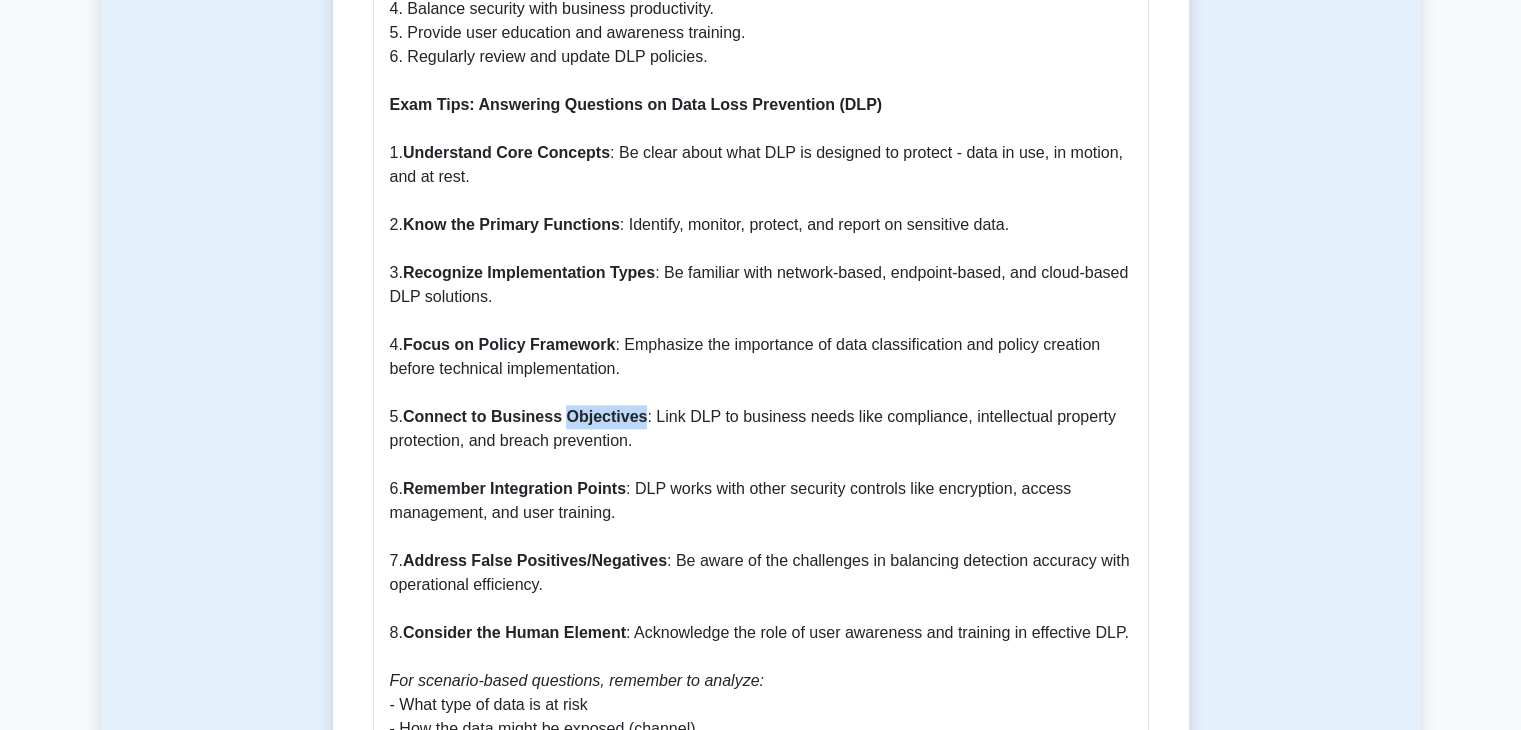 click on "Connect to Business Objectives" at bounding box center [525, 416] 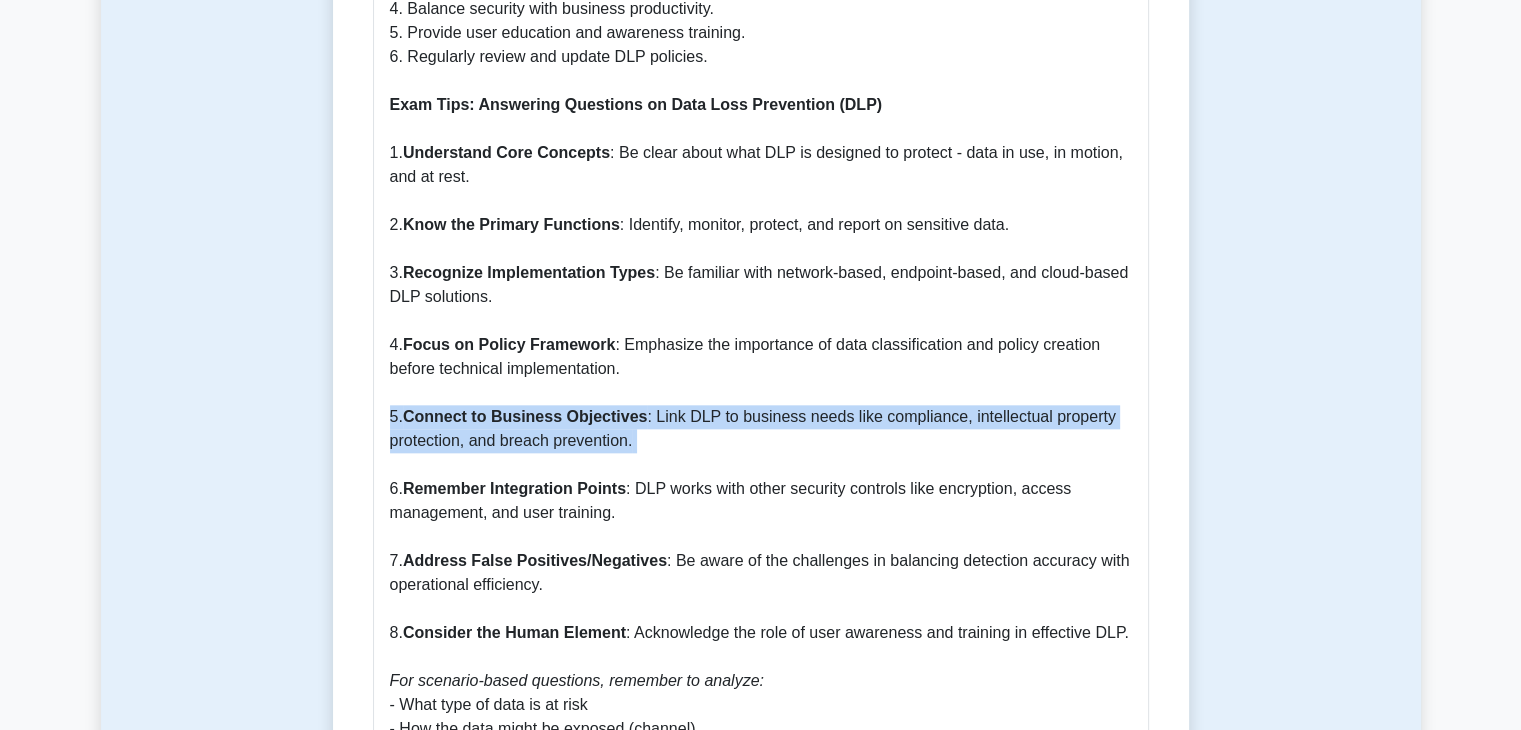 click on "Connect to Business Objectives" at bounding box center (525, 416) 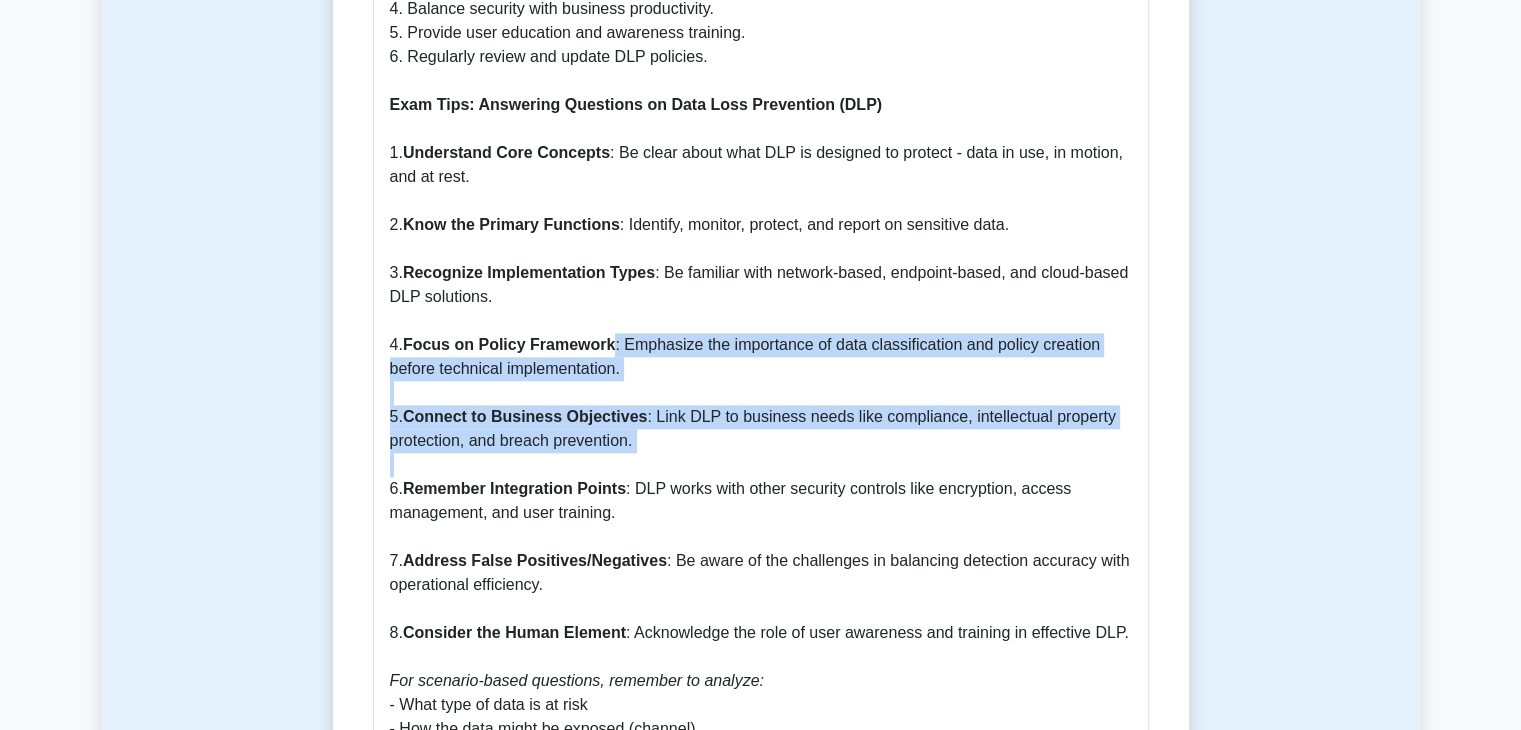 drag, startPoint x: 603, startPoint y: 444, endPoint x: 624, endPoint y: 349, distance: 97.29337 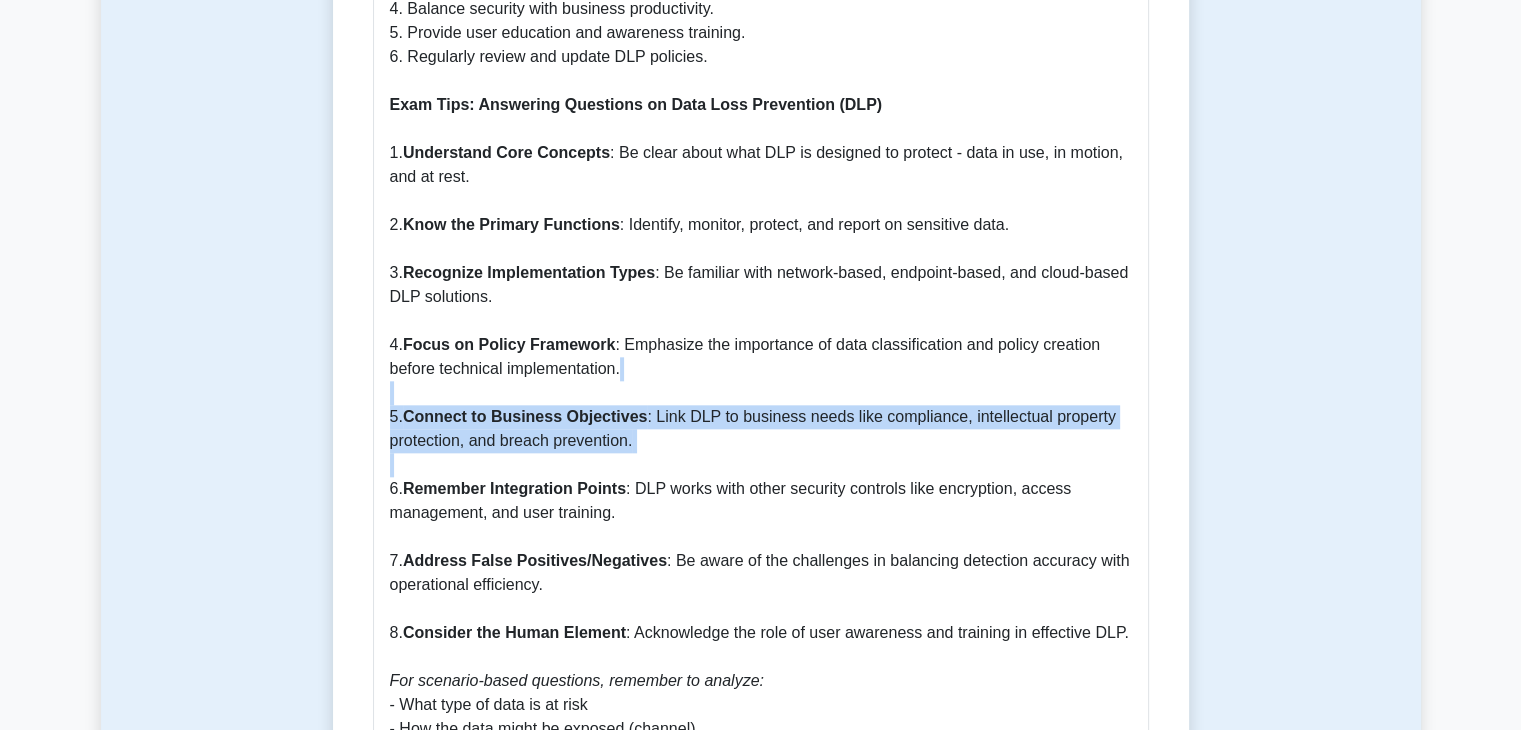 drag, startPoint x: 617, startPoint y: 433, endPoint x: 617, endPoint y: 356, distance: 77 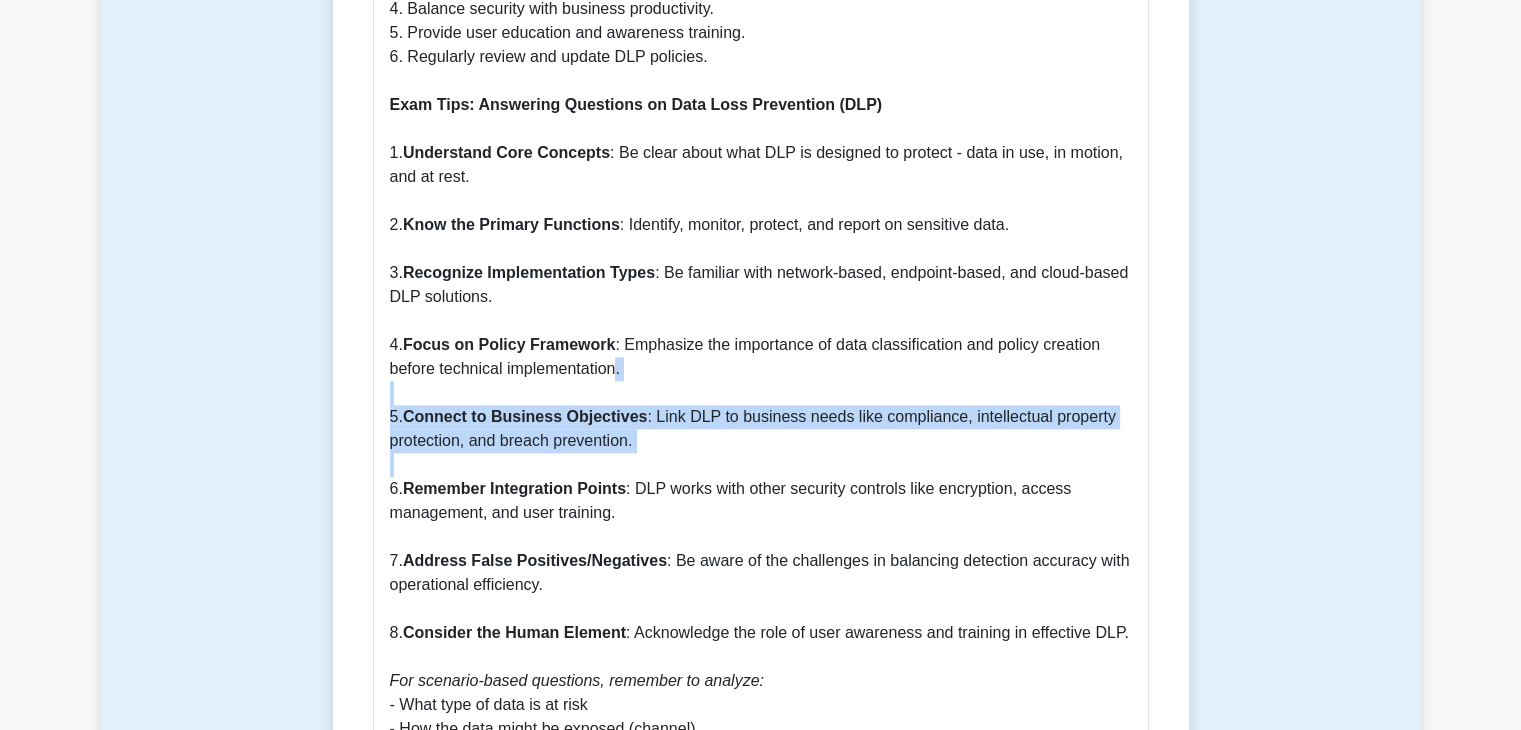 click on "What is Data Loss Prevention (DLP)? Data Loss Prevention (DLP) refers to a set of tools and processes designed to ensure sensitive data is not lost, misused, or accessed by unauthorized users. DLP systems identify, monitor, and protect data in use (endpoint actions), data in motion (network traffic), and data at rest (data storage). Why is DLP Important? 1.  Regulatory Compliance : Organizations must comply with regulations like GDPR, HIPAA, and PCI DSS that mandate protection of sensitive data. 2.  Intellectual Property Protection : Prevents theft or unauthorized disclosure of proprietary information and trade secrets. 3.  Data Breach Prevention : Minimizes the risk of data breaches that can lead to financial losses and reputational damage. 4.  Visibility into Data Movement : Provides insights into how data flows throughout the organization. How DLP Works DLP solutions operate through several key mechanisms: 1.  Content Inspection 2.  Context Analysis 3.  Policy Enforcement 4.  Monitoring and Reporting 1." at bounding box center [761, -135] 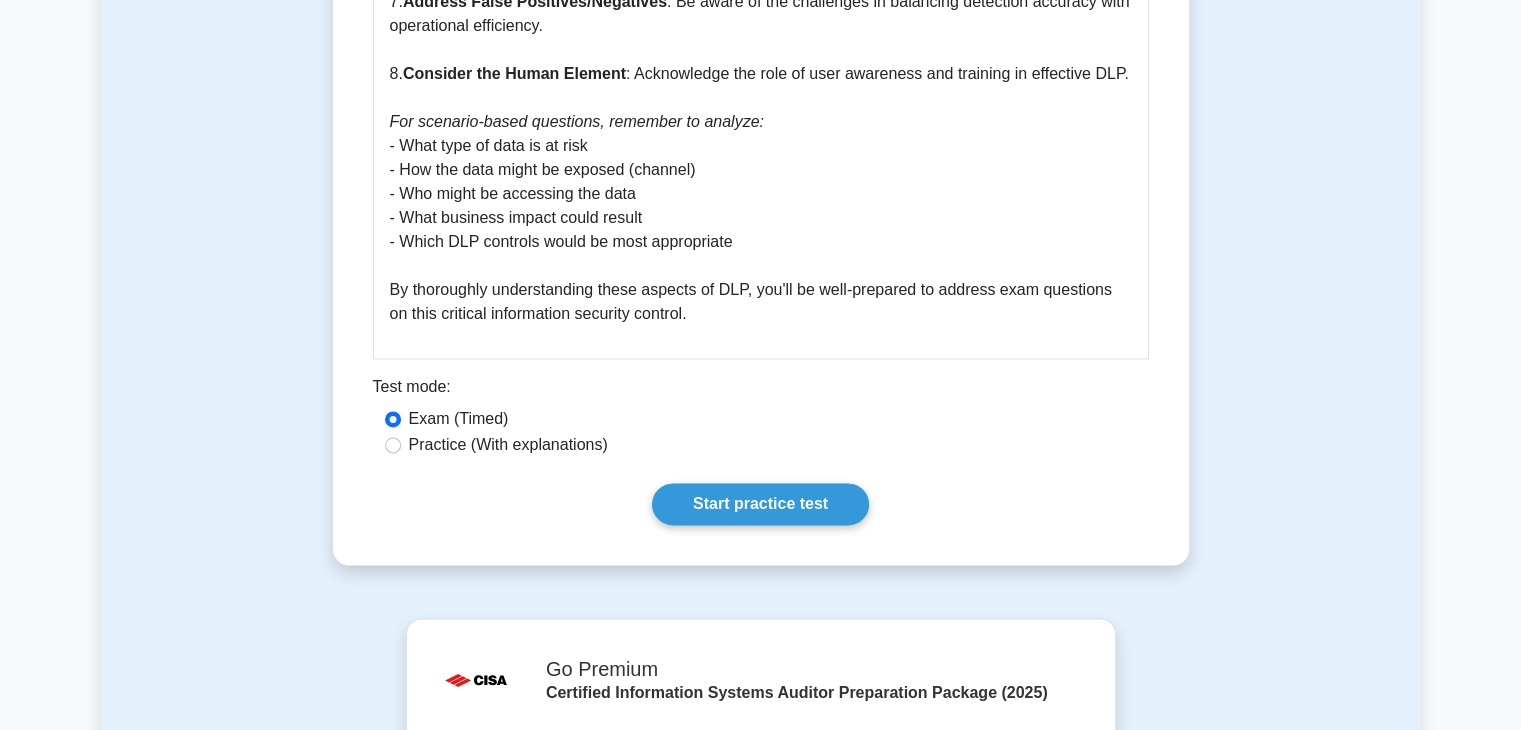 scroll, scrollTop: 2687, scrollLeft: 0, axis: vertical 